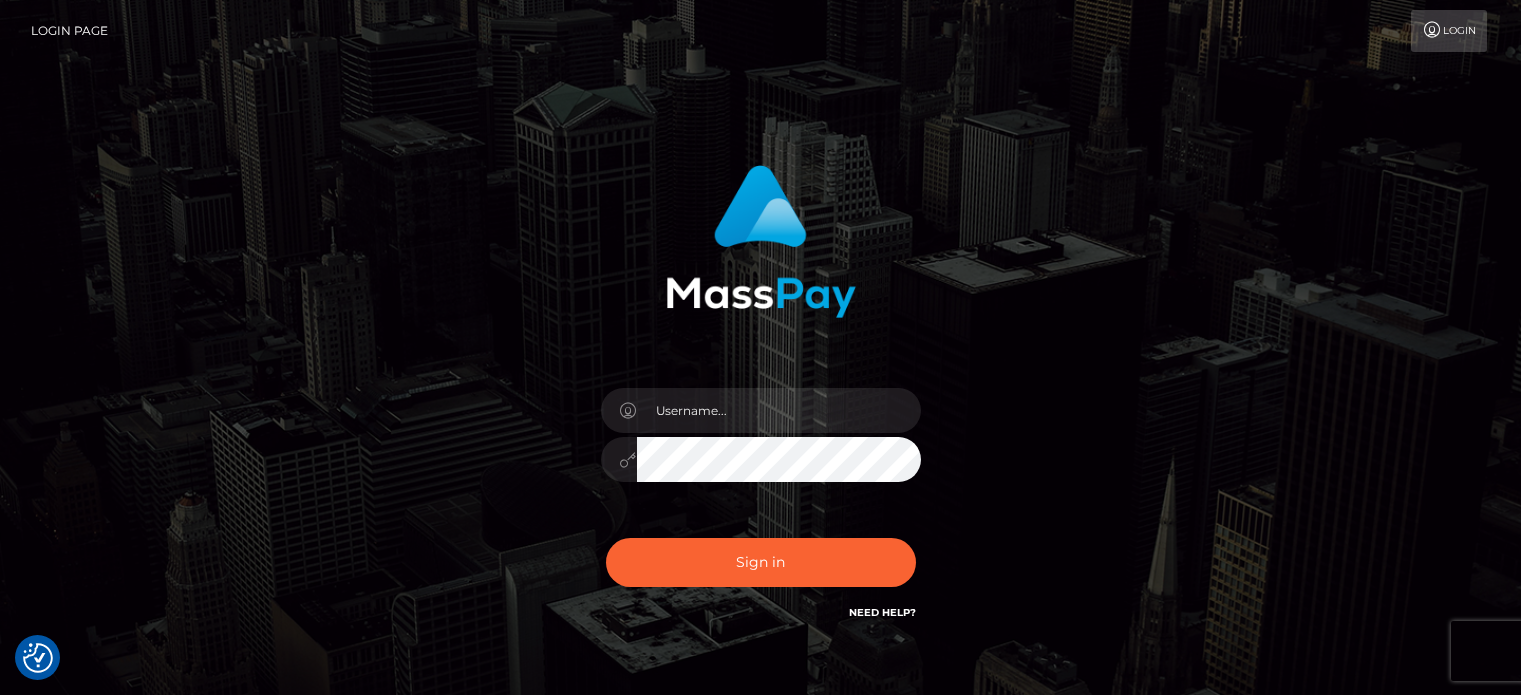 scroll, scrollTop: 0, scrollLeft: 0, axis: both 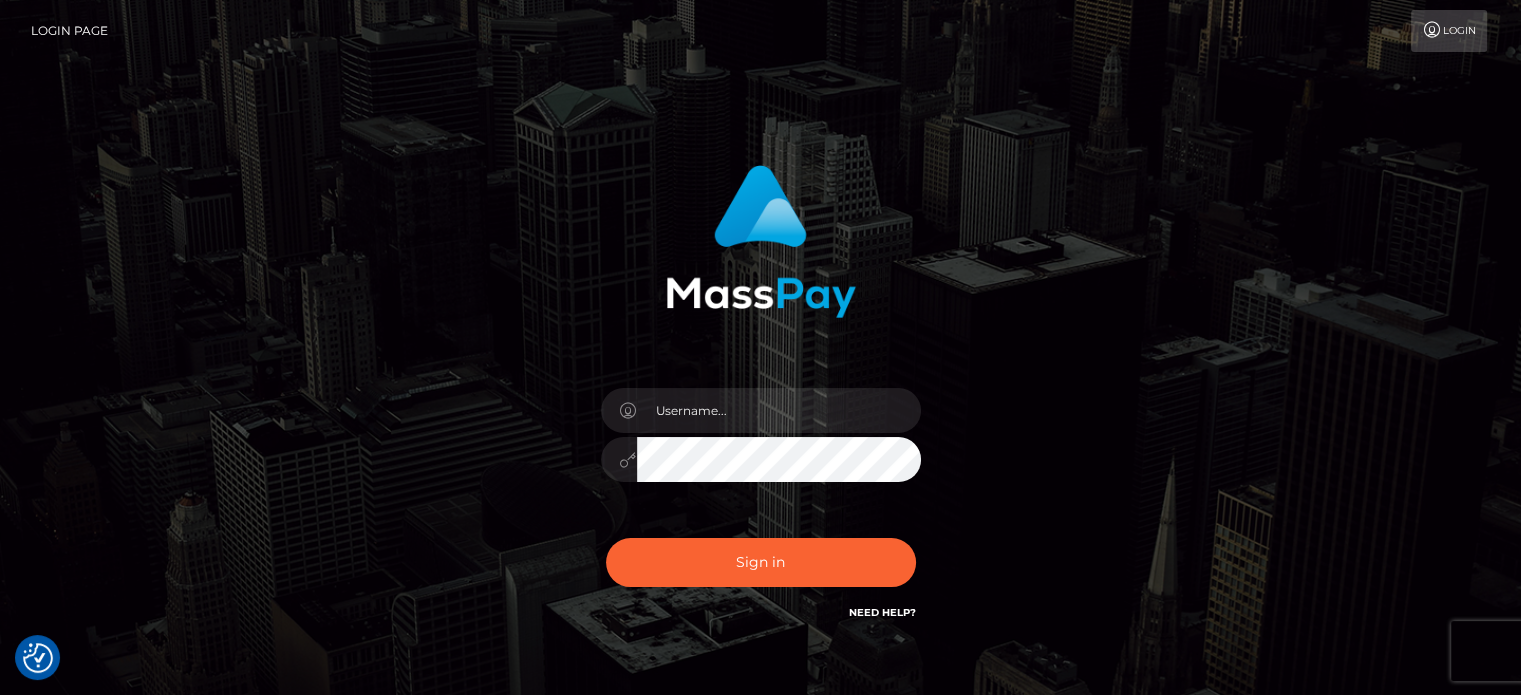 drag, startPoint x: 808, startPoint y: 386, endPoint x: 812, endPoint y: 416, distance: 30.265491 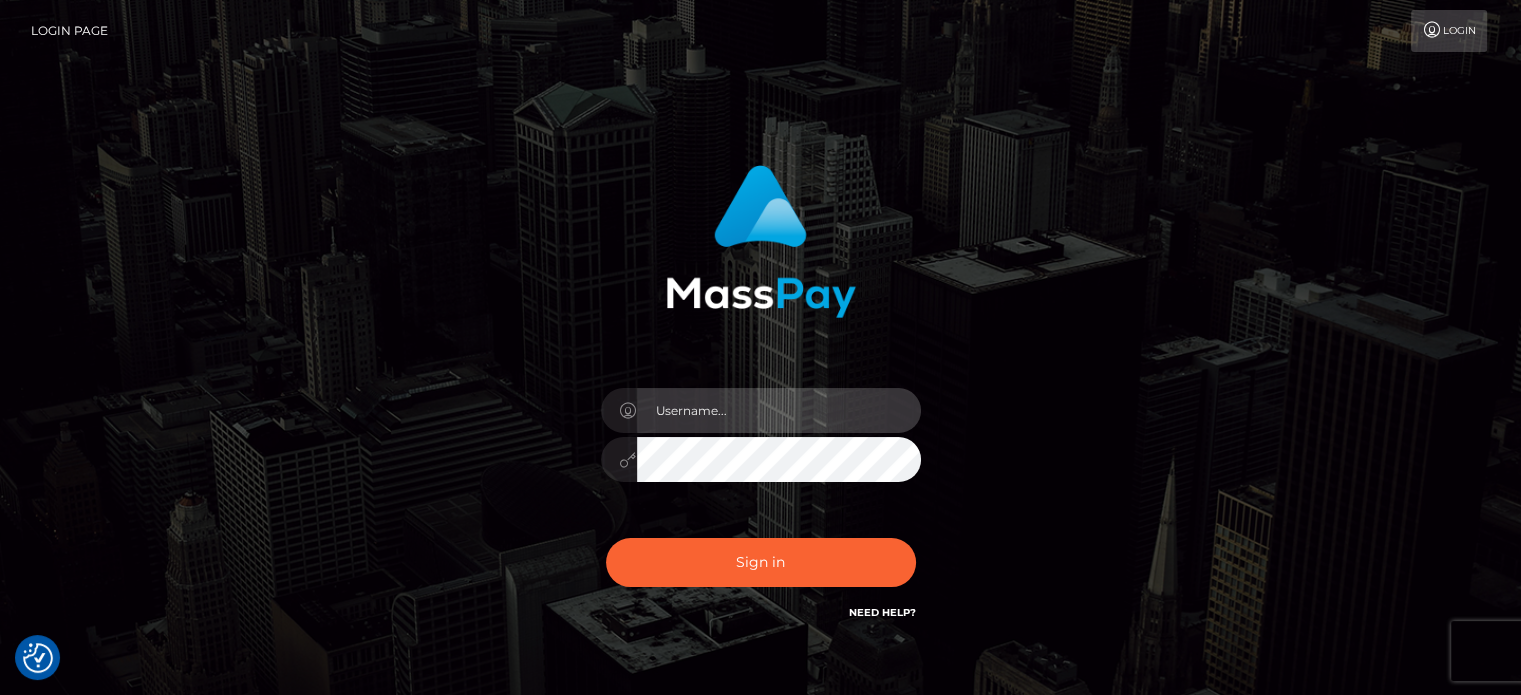 click at bounding box center (779, 410) 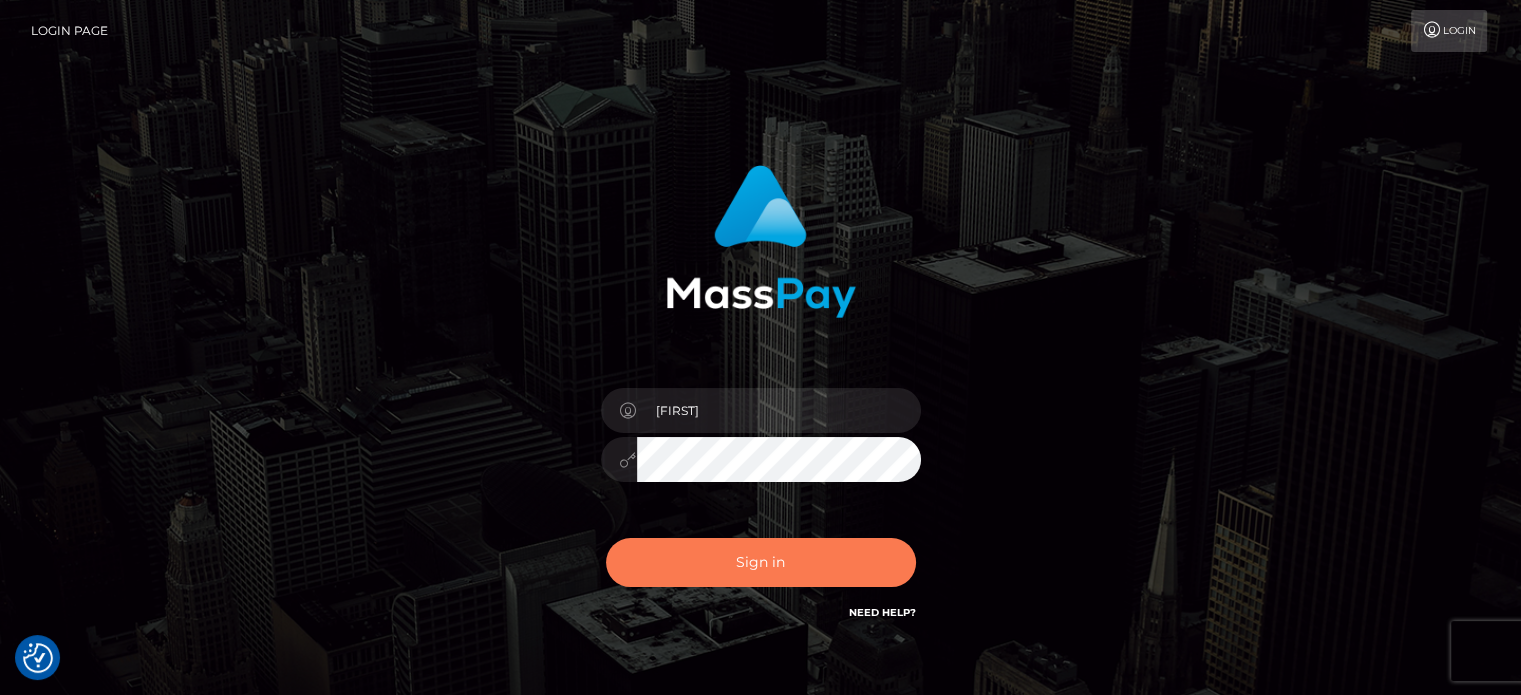 click on "Sign in" at bounding box center [761, 562] 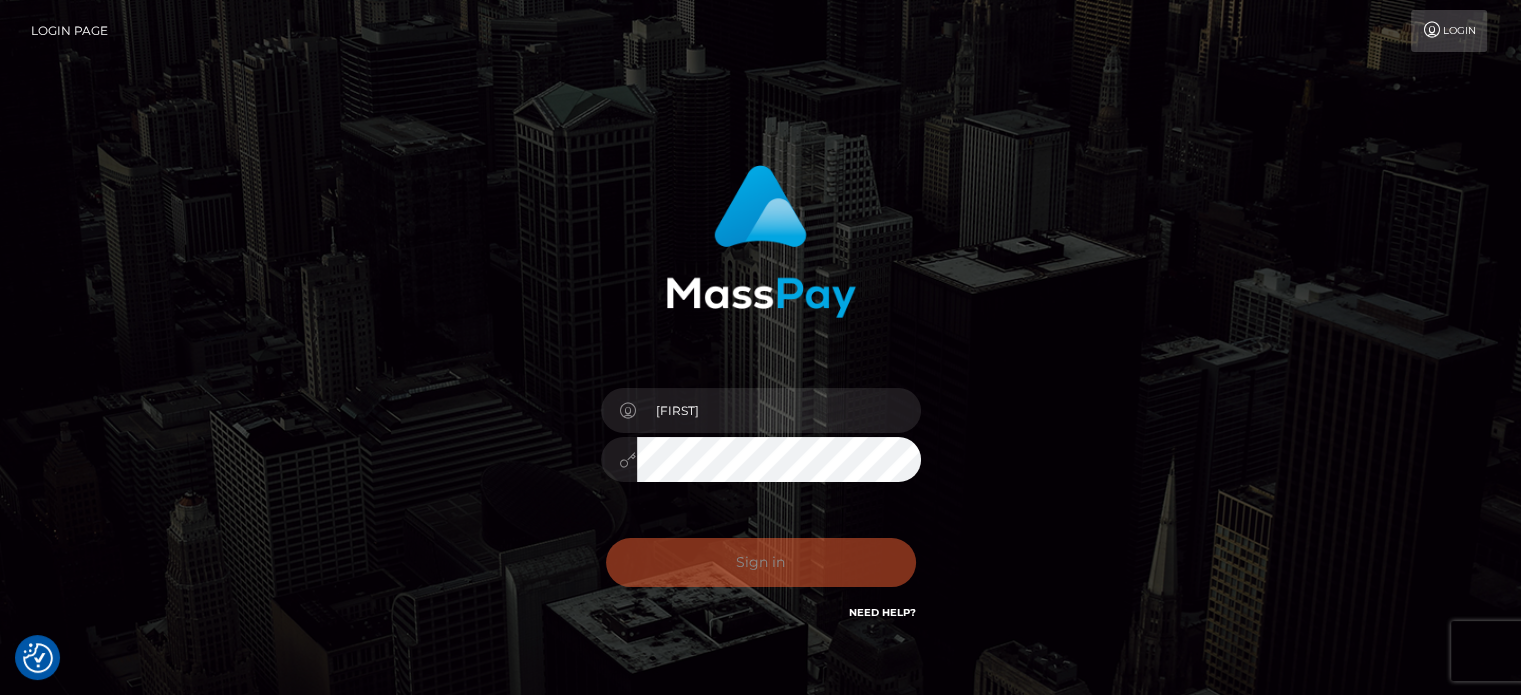 drag, startPoint x: 1070, startPoint y: 326, endPoint x: 1229, endPoint y: 203, distance: 201.02238 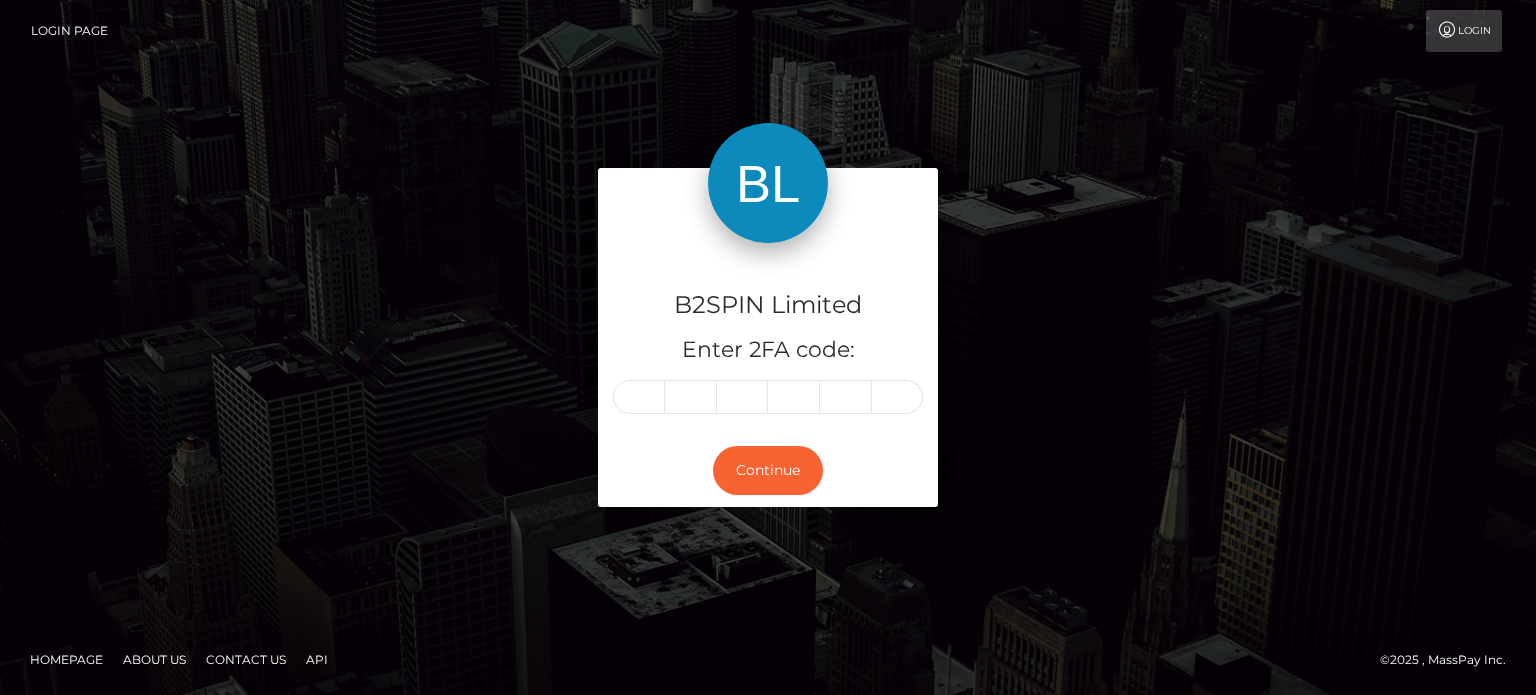 scroll, scrollTop: 0, scrollLeft: 0, axis: both 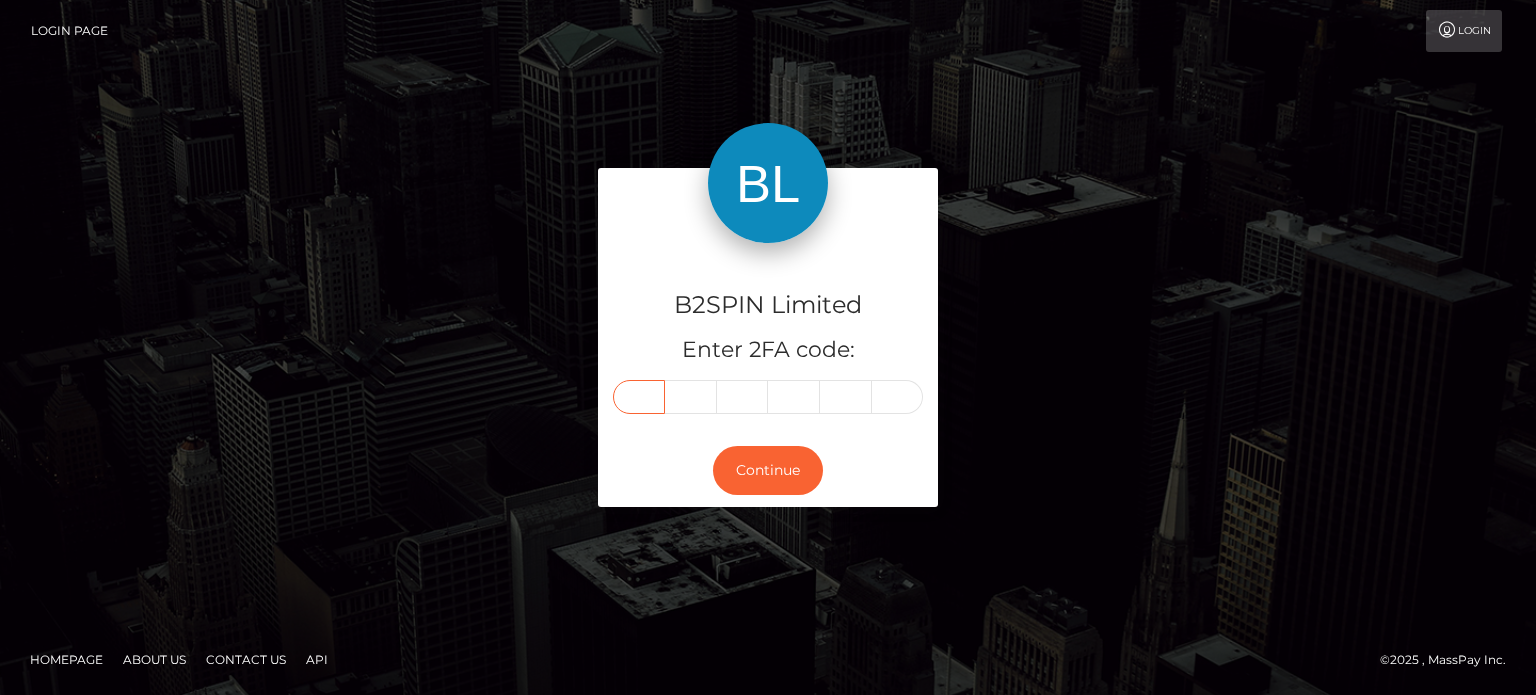 click at bounding box center [639, 397] 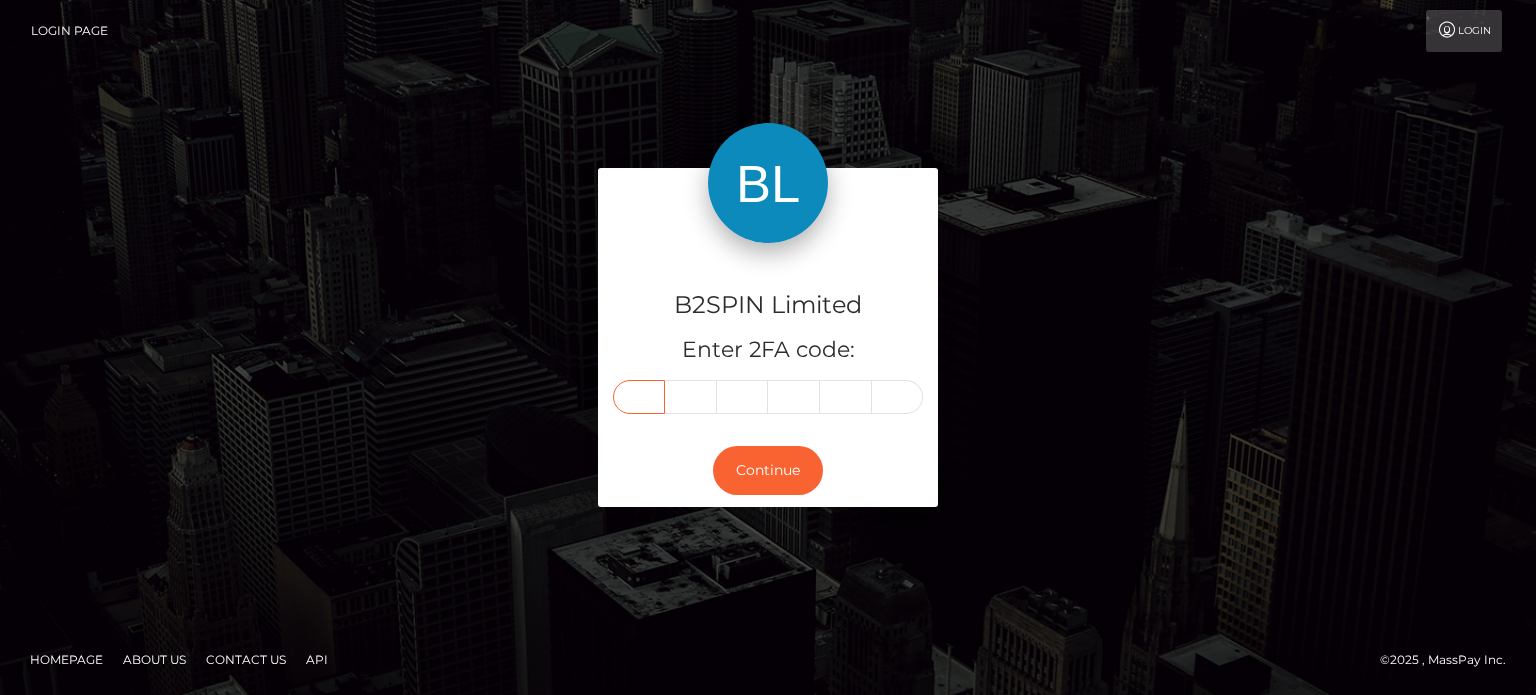paste on "5" 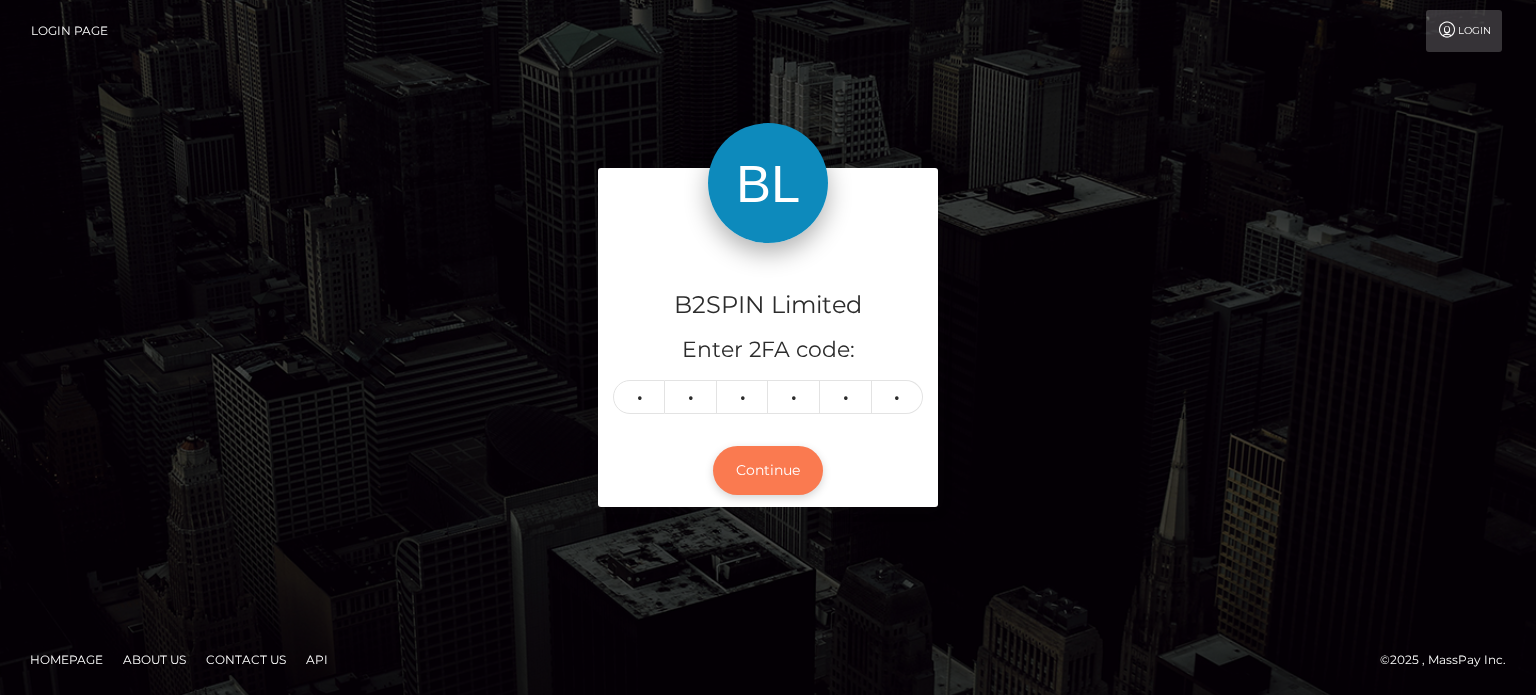 click on "Continue" at bounding box center [768, 470] 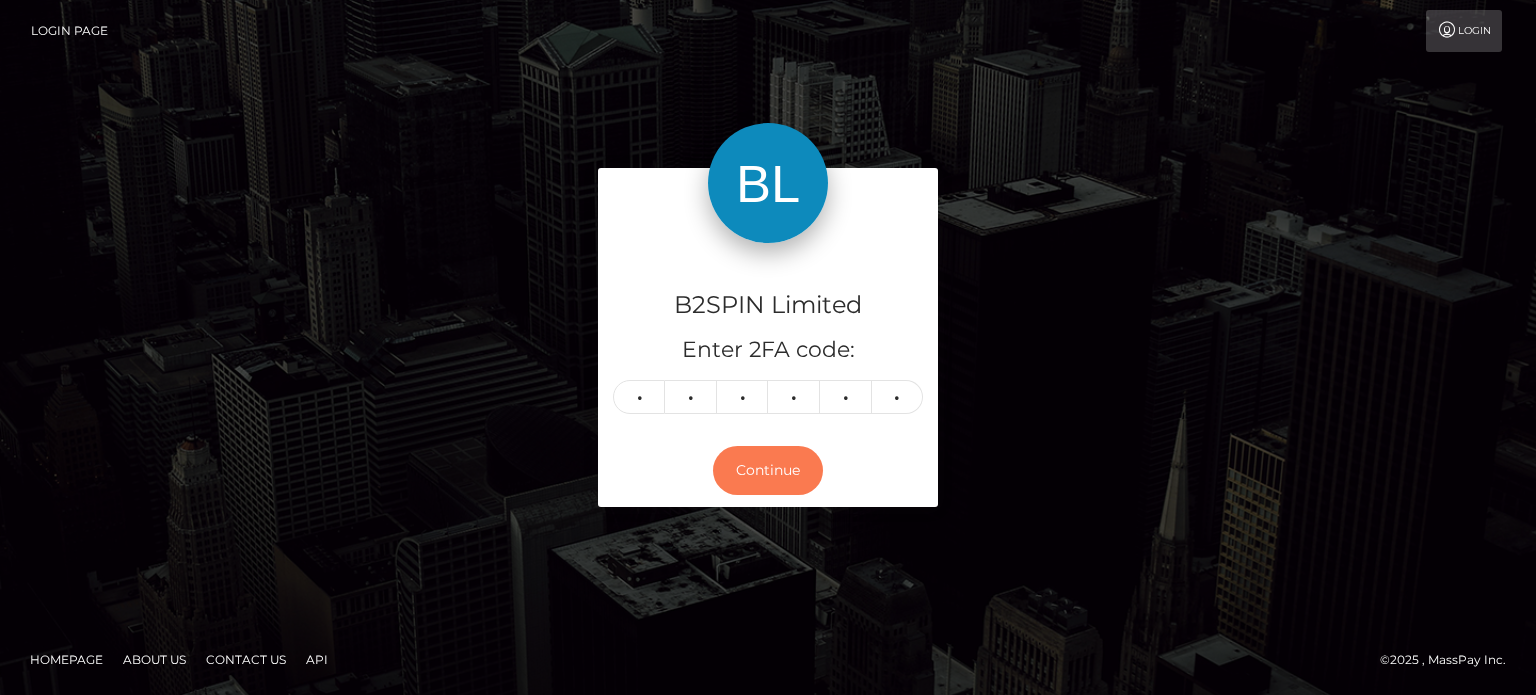 type 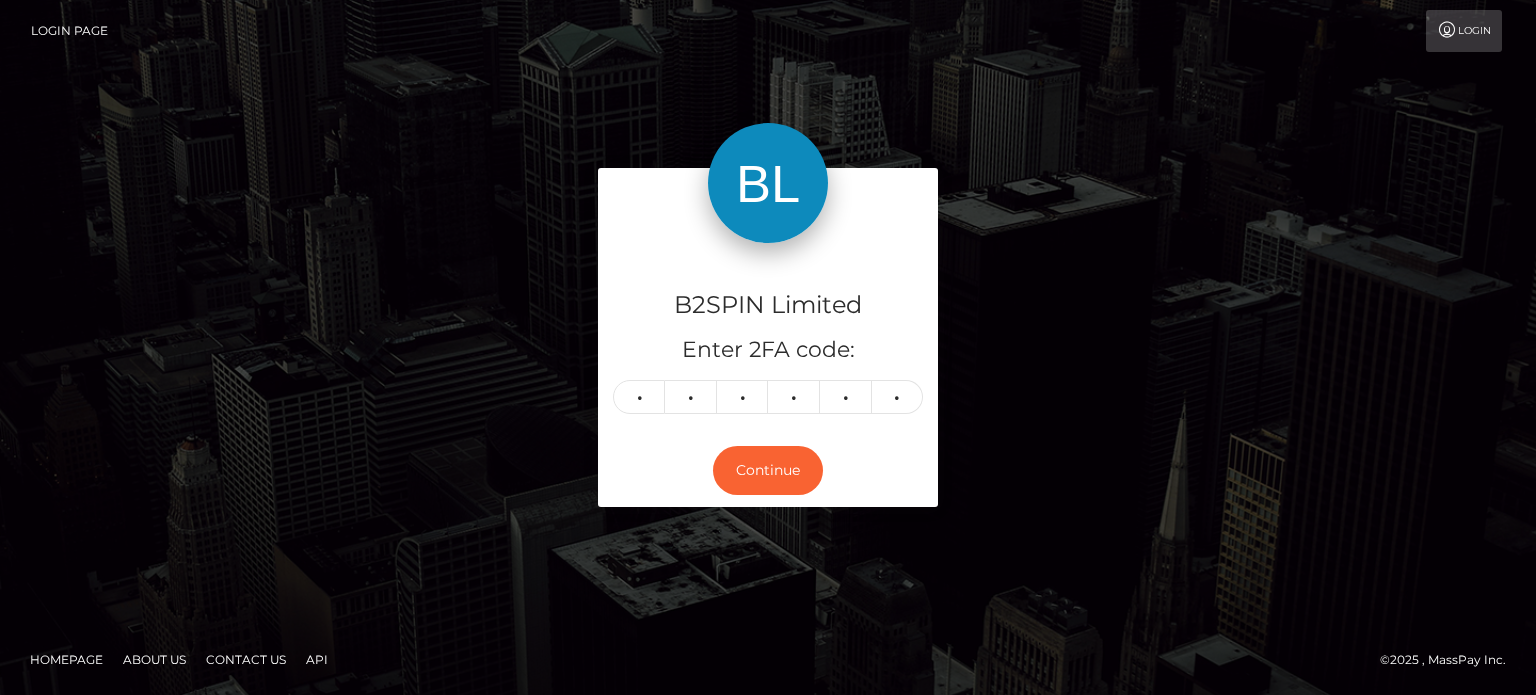 click on "B2SPIN Limited
Enter 2FA code:
5 4 0 8 4 8 540848
Continue" at bounding box center (768, 347) 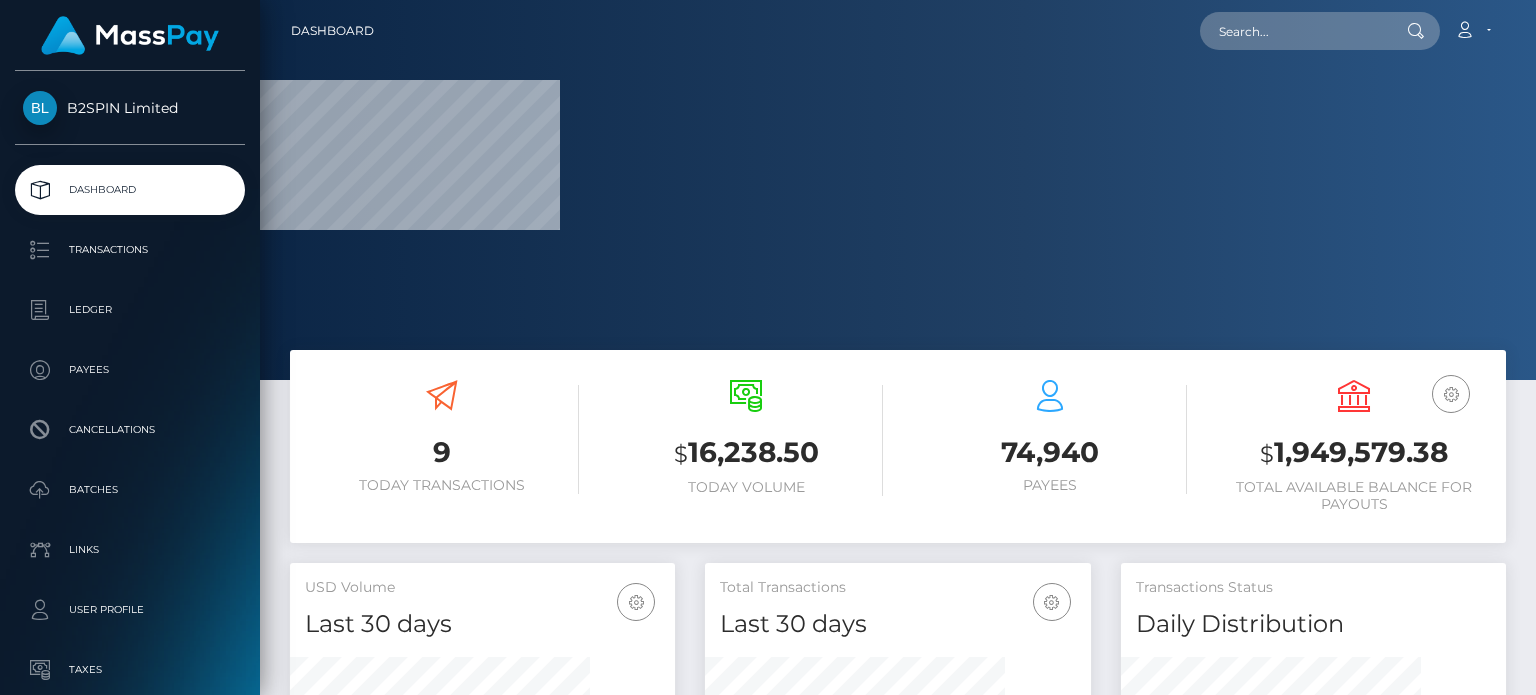 scroll, scrollTop: 0, scrollLeft: 0, axis: both 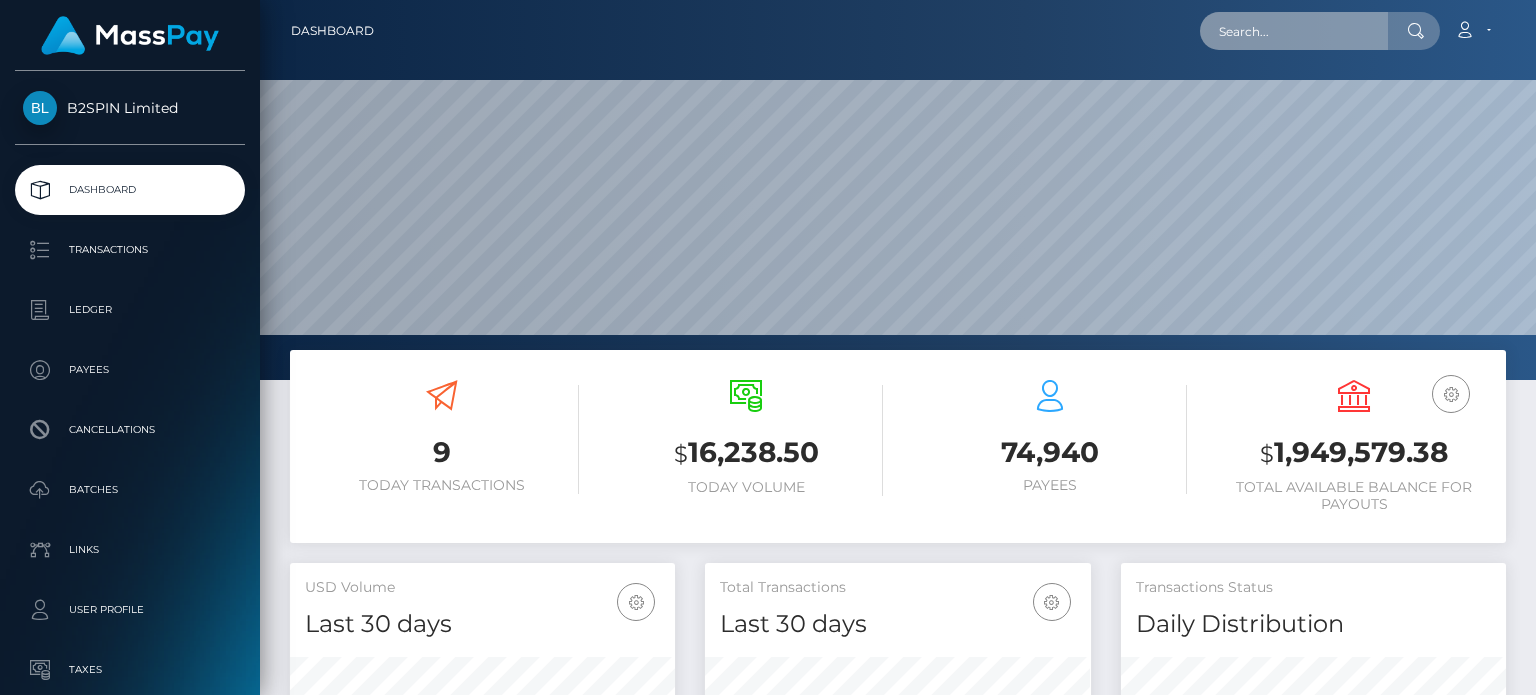 click at bounding box center (1294, 31) 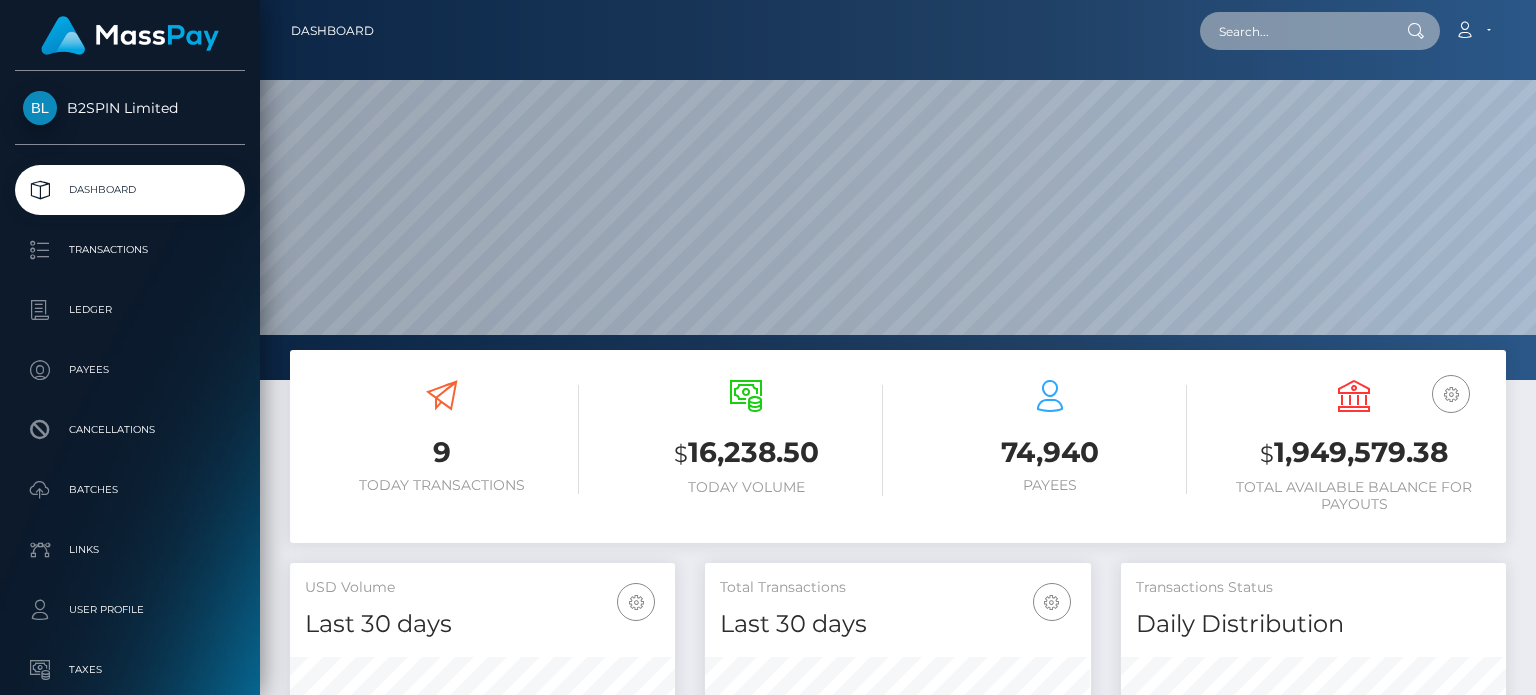 paste on "3138765" 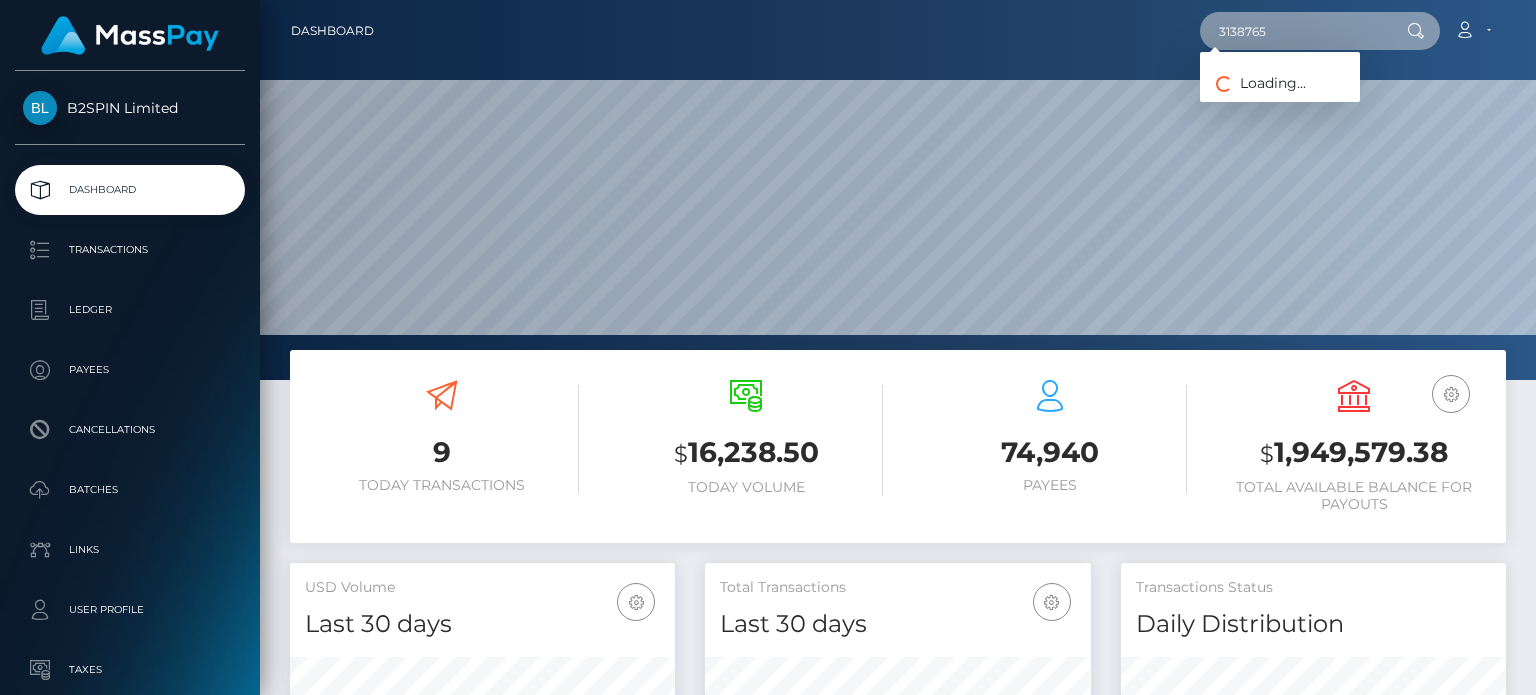 click on "3138765" at bounding box center (1294, 31) 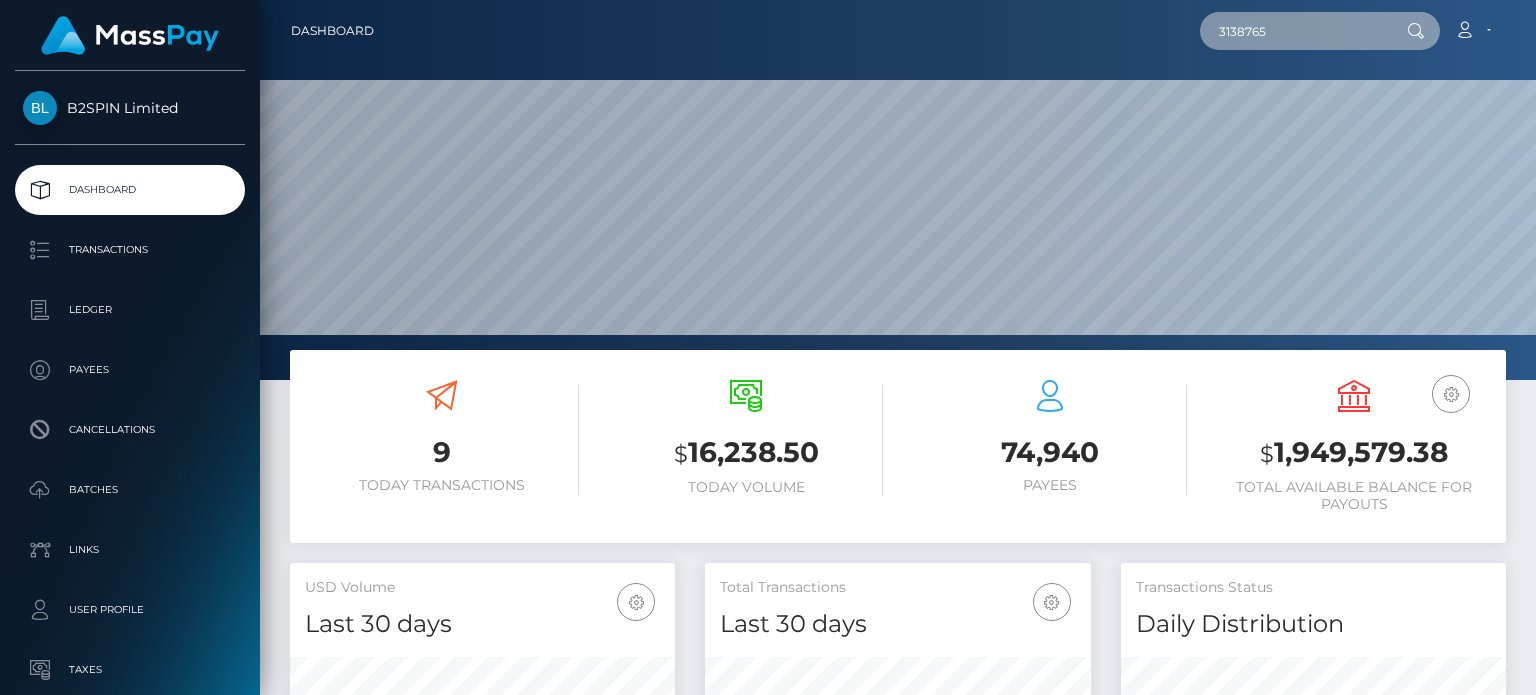 click on "3138765" at bounding box center [1294, 31] 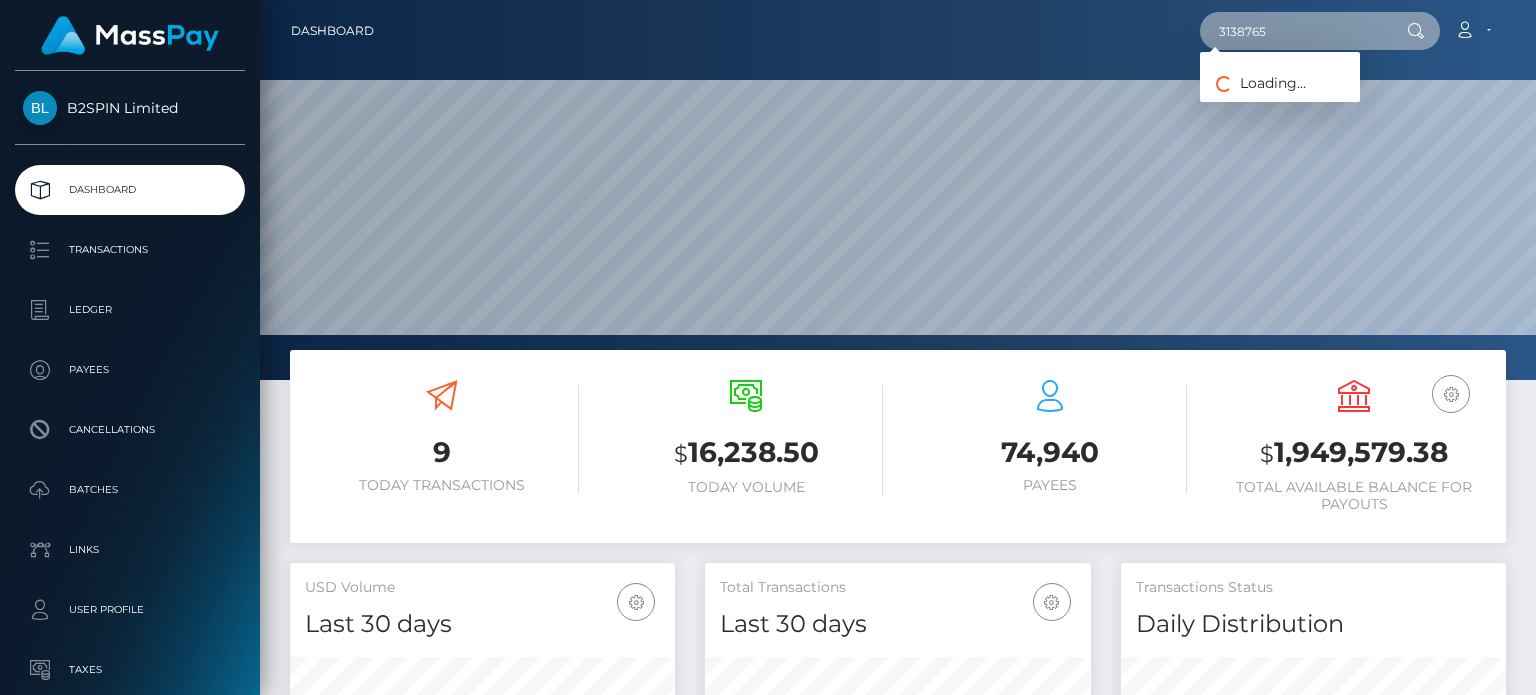 paste on "7836" 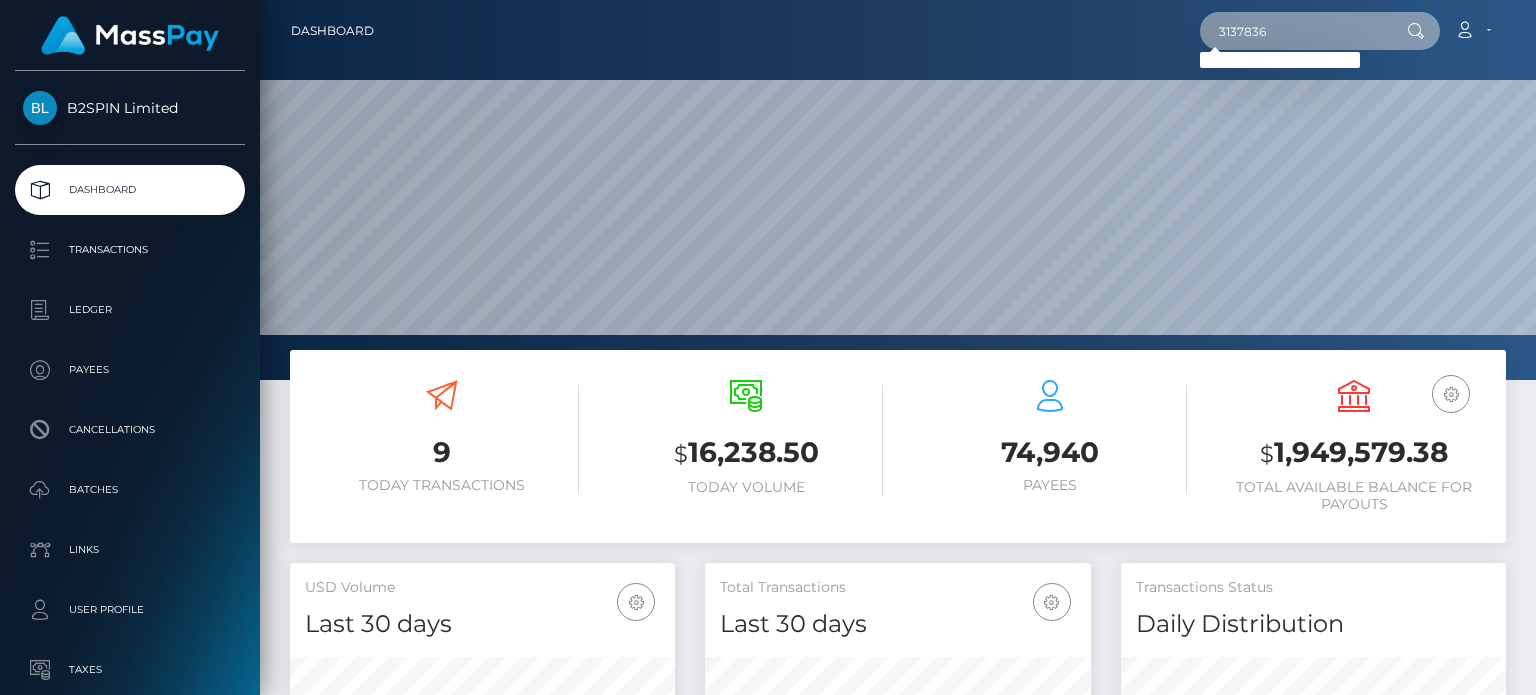 click on "3137836" at bounding box center [1294, 31] 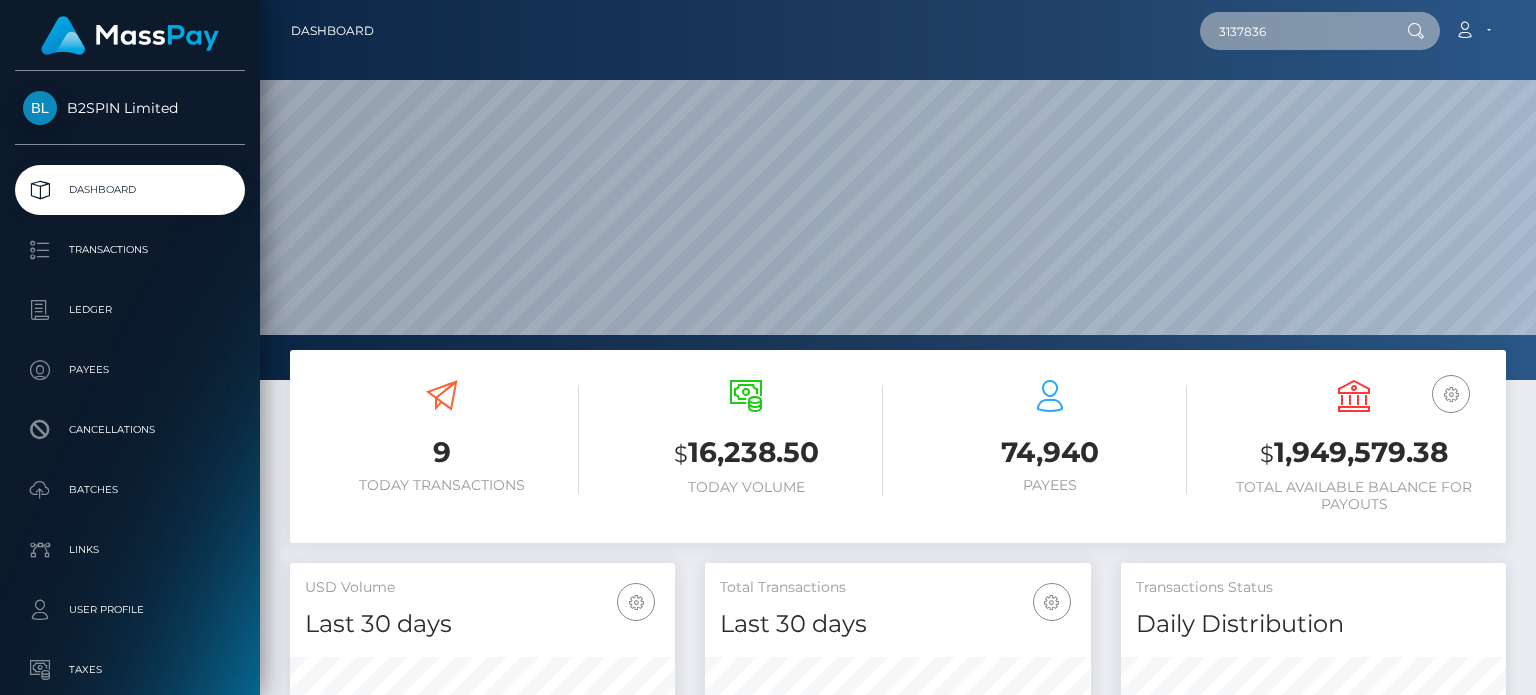 click on "3137836" at bounding box center (1294, 31) 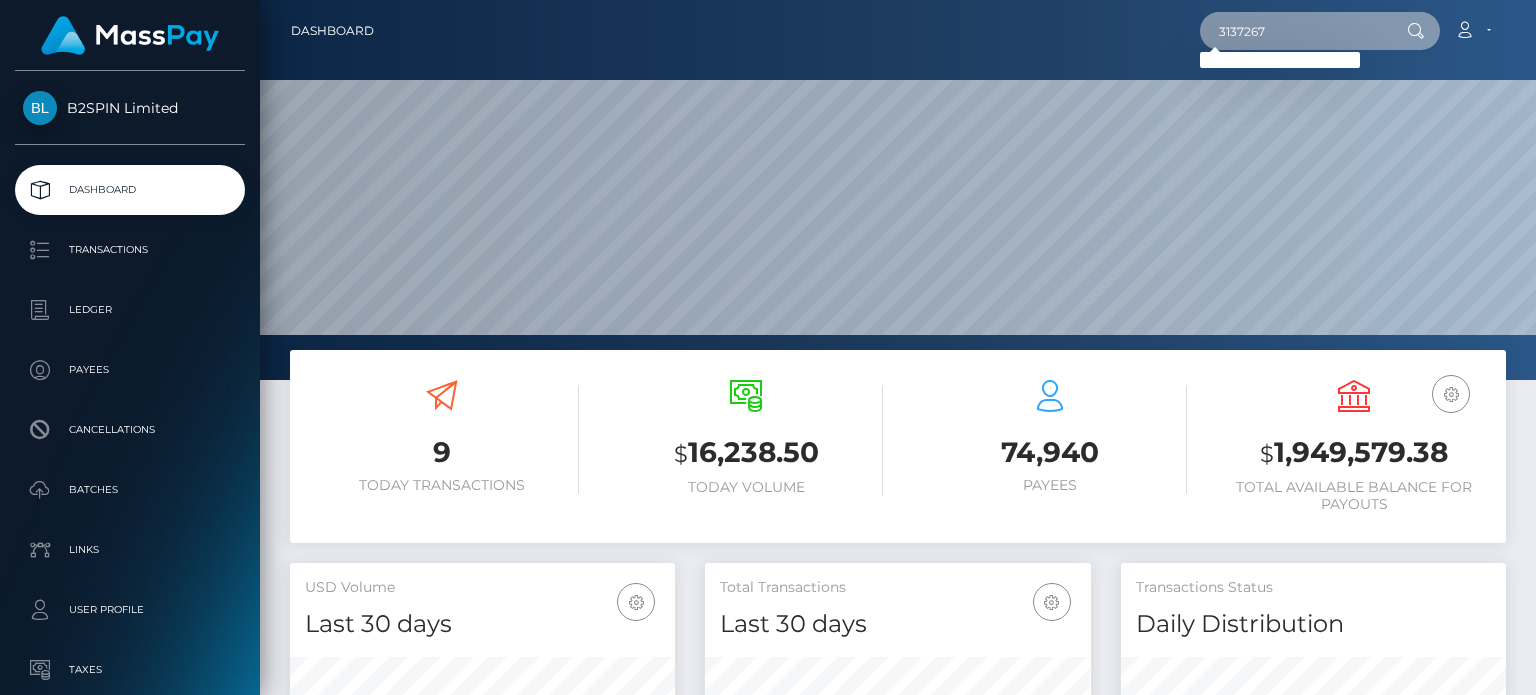 click on "3137267" at bounding box center [1294, 31] 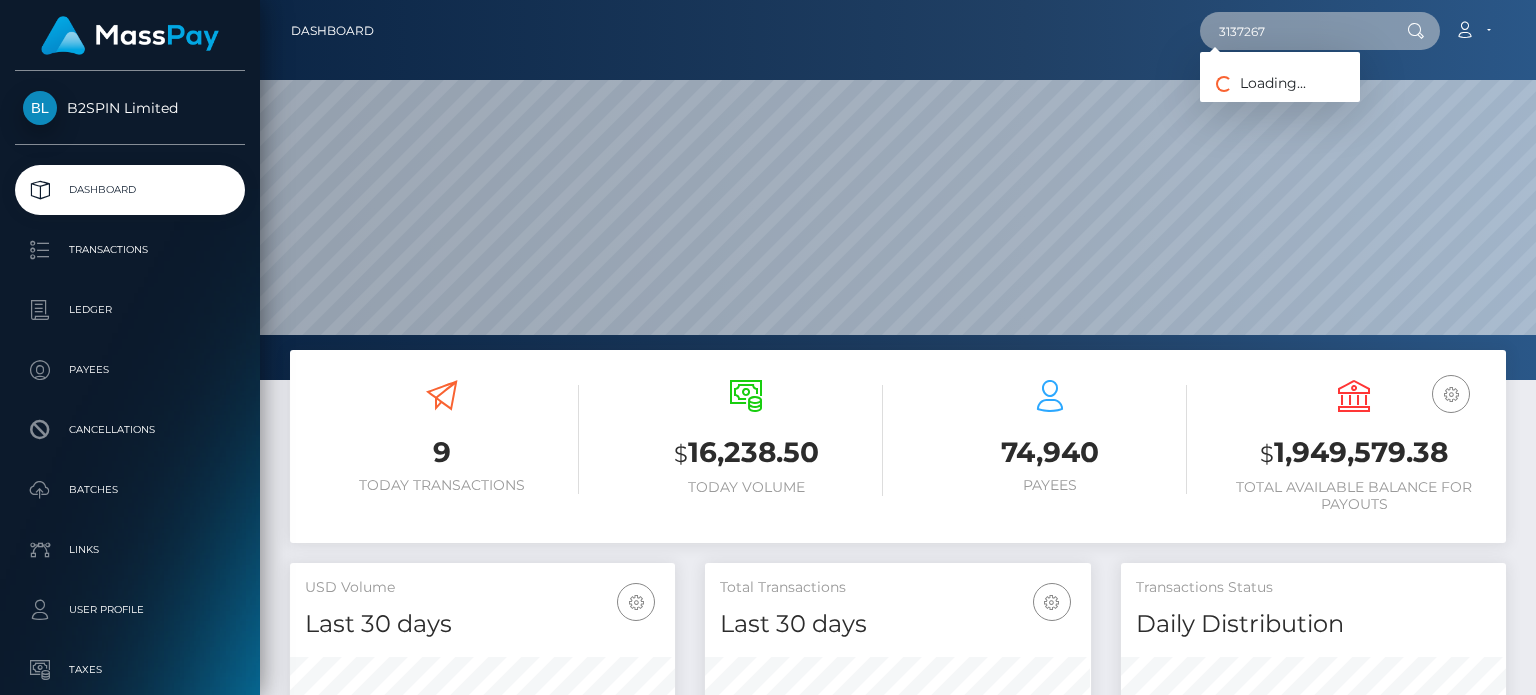 paste on "1282319846" 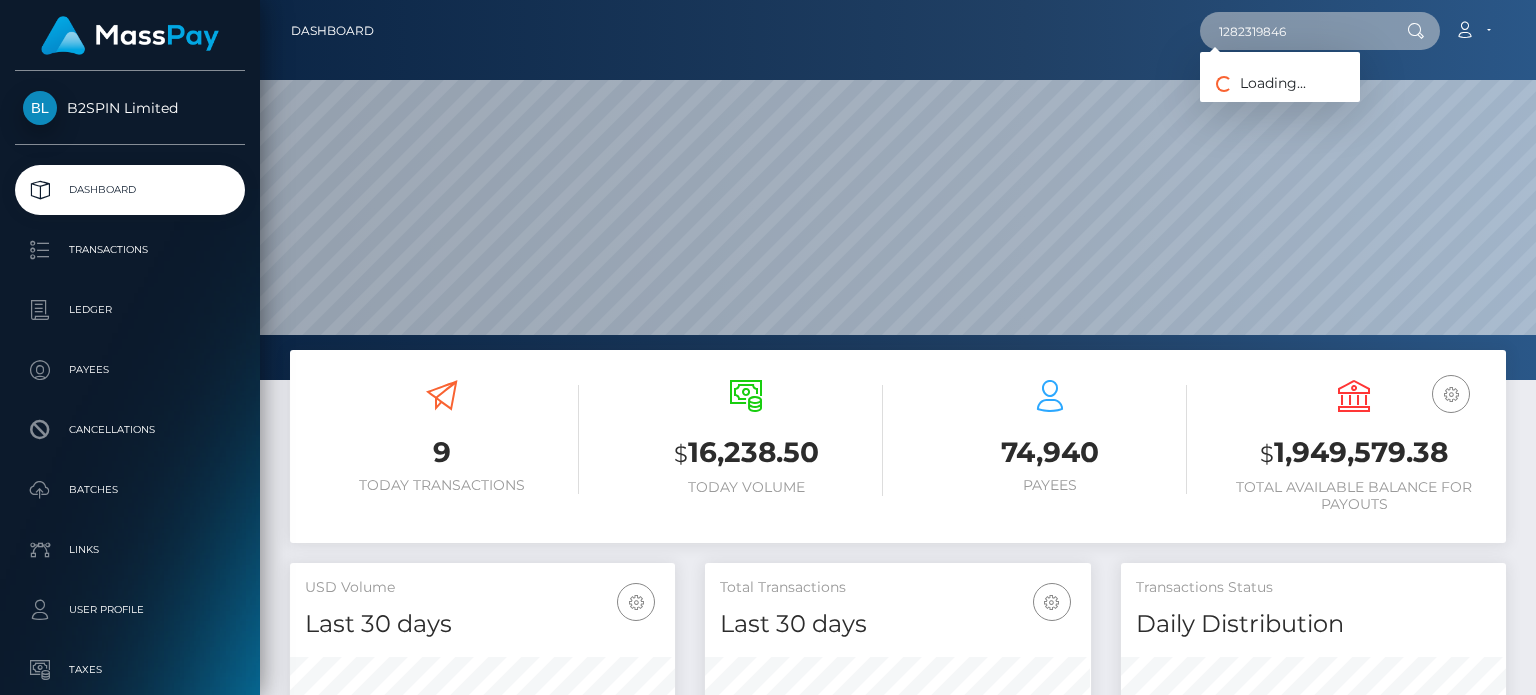 type on "1282319846" 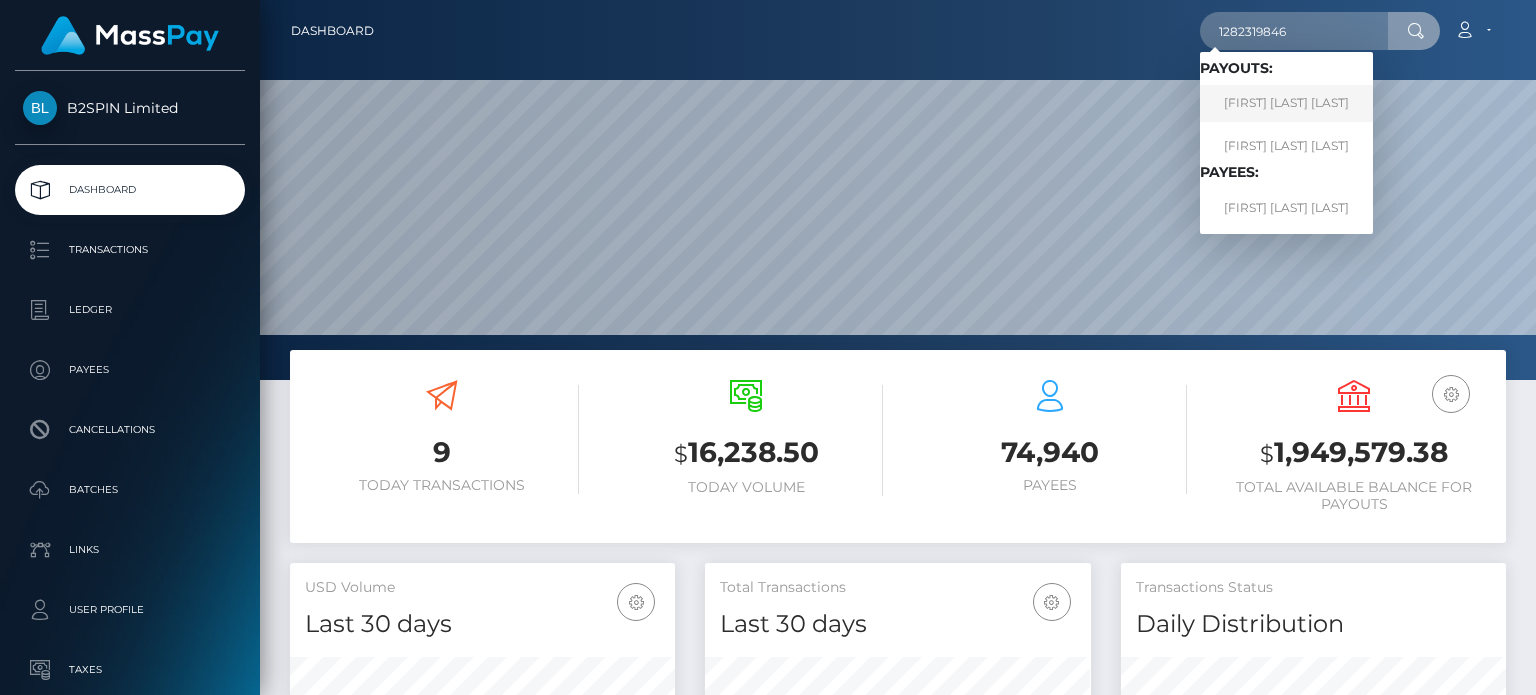 click on "MELISSA DAIN  KINARD" at bounding box center [1286, 103] 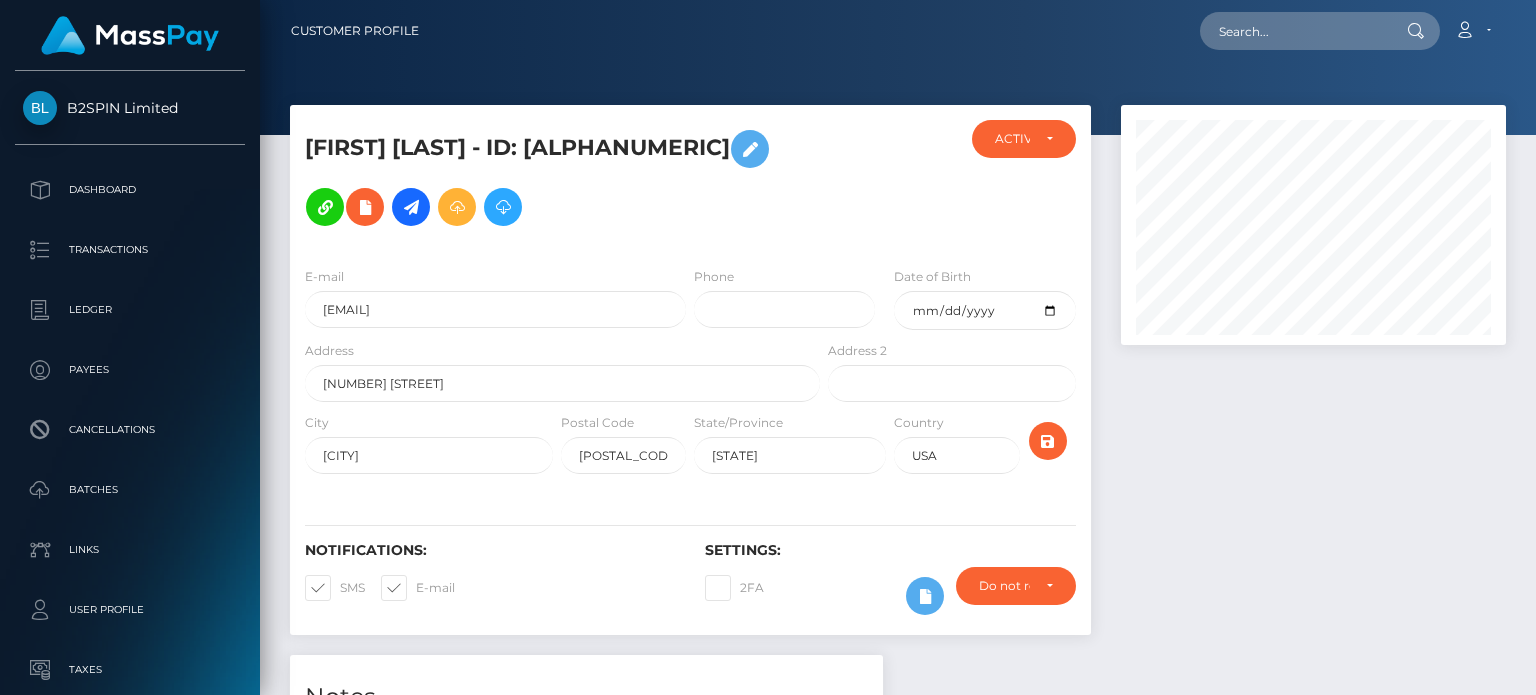 scroll, scrollTop: 0, scrollLeft: 0, axis: both 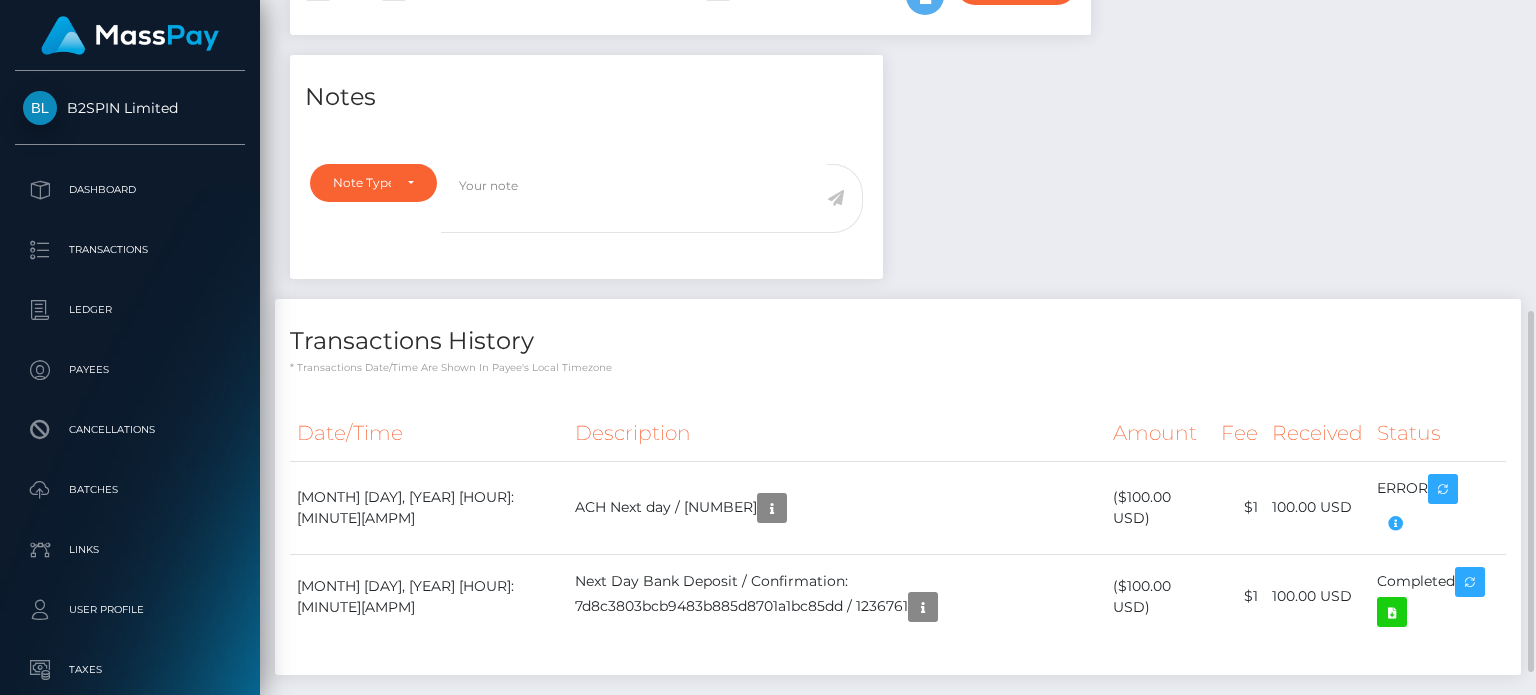 click on "Notes
Note Type
Compliance
Clear Compliance
General
Note Type" at bounding box center (898, 375) 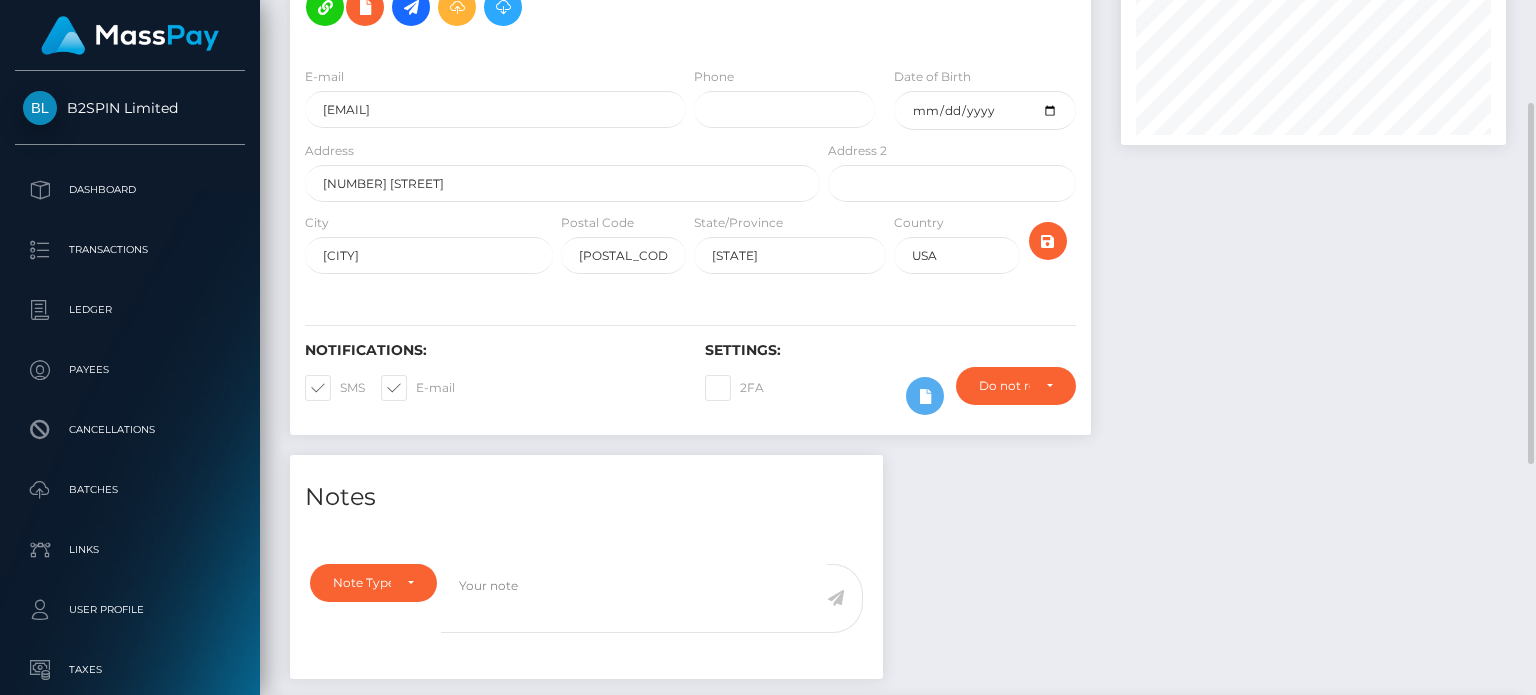 scroll, scrollTop: 0, scrollLeft: 0, axis: both 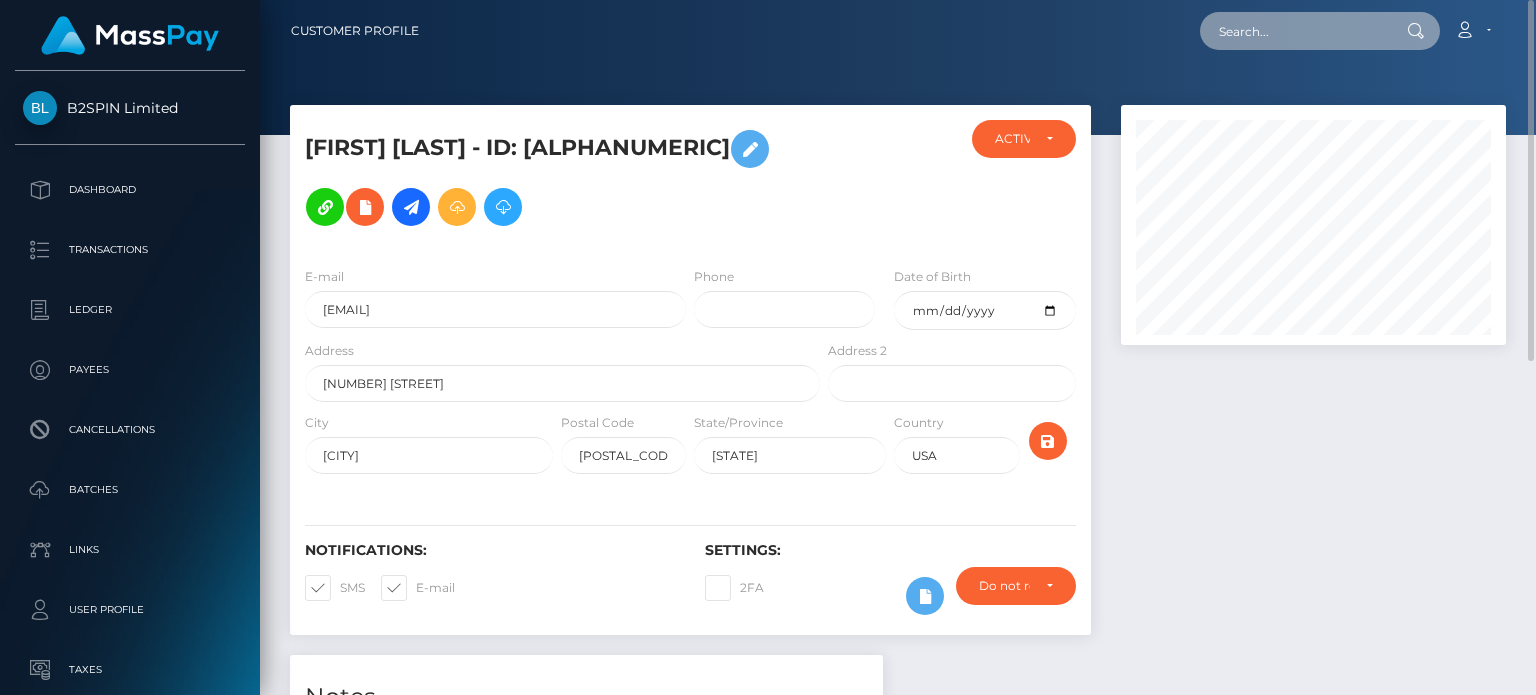 click at bounding box center (1294, 31) 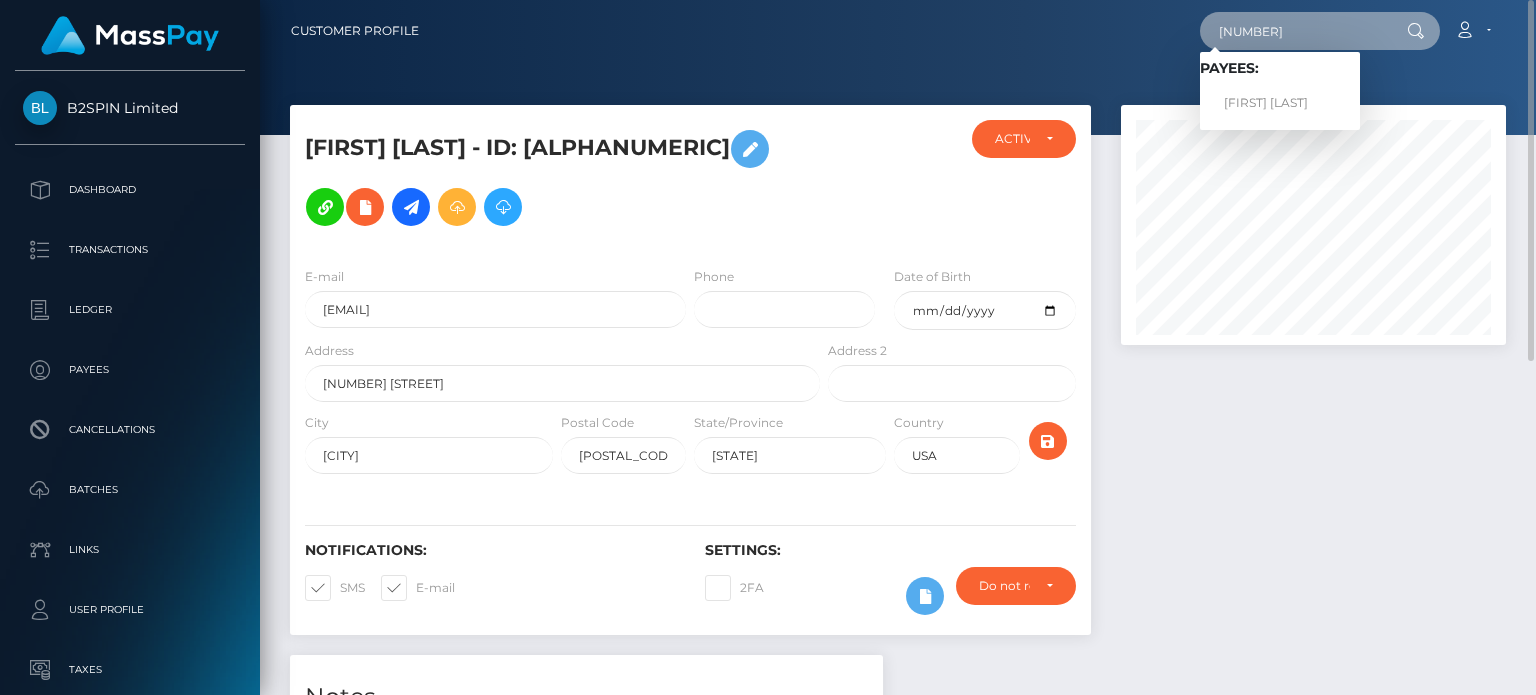 type on "[NUMBER]" 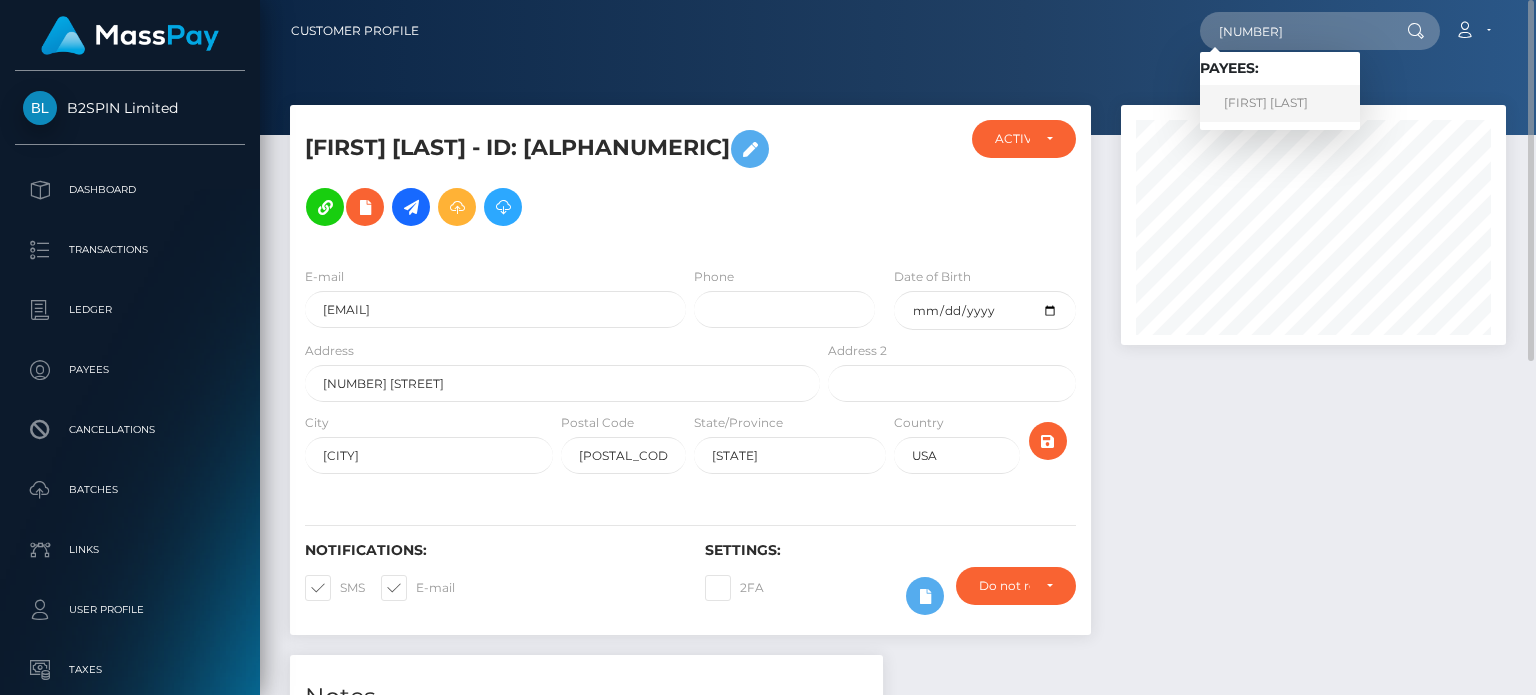 click on "[FIRST] [LAST]" at bounding box center [1280, 103] 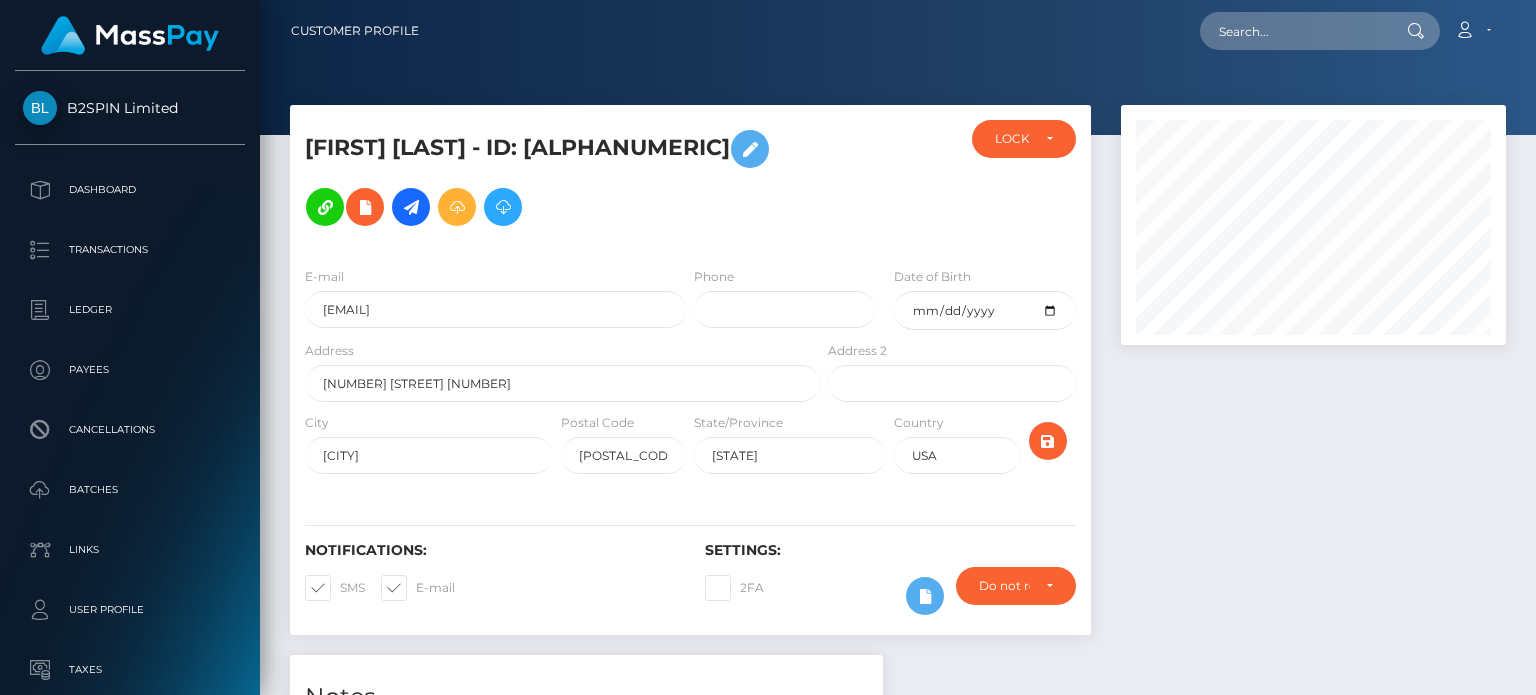 scroll, scrollTop: 0, scrollLeft: 0, axis: both 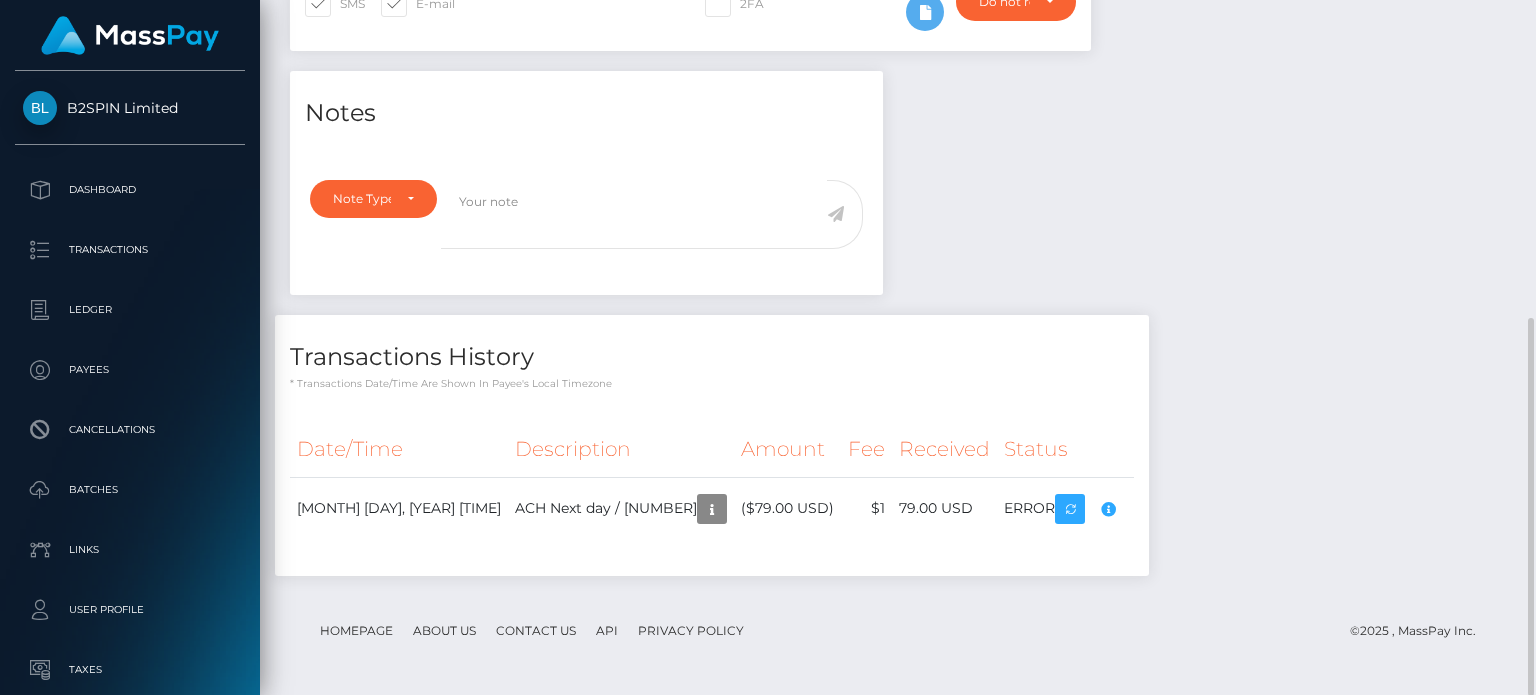 drag, startPoint x: 1392, startPoint y: 238, endPoint x: 1385, endPoint y: 216, distance: 23.086792 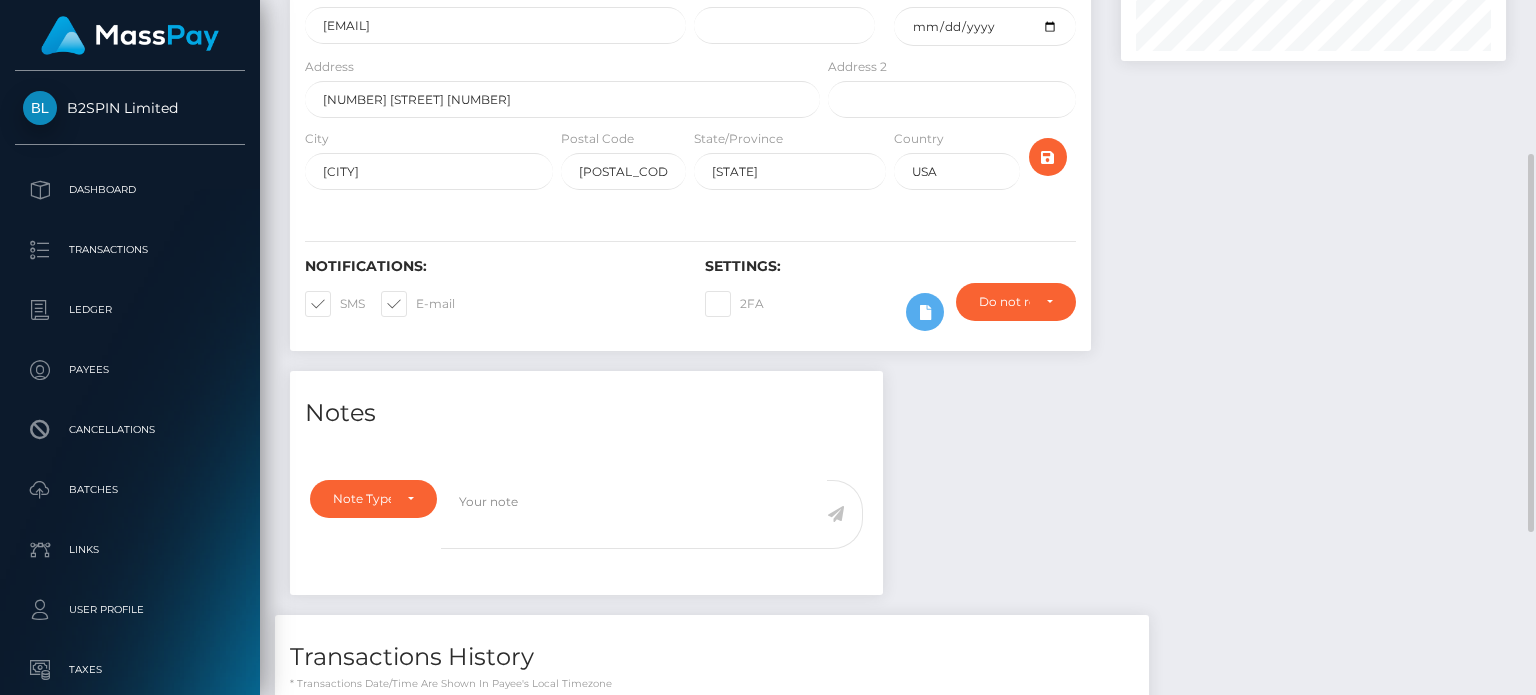 scroll, scrollTop: 0, scrollLeft: 0, axis: both 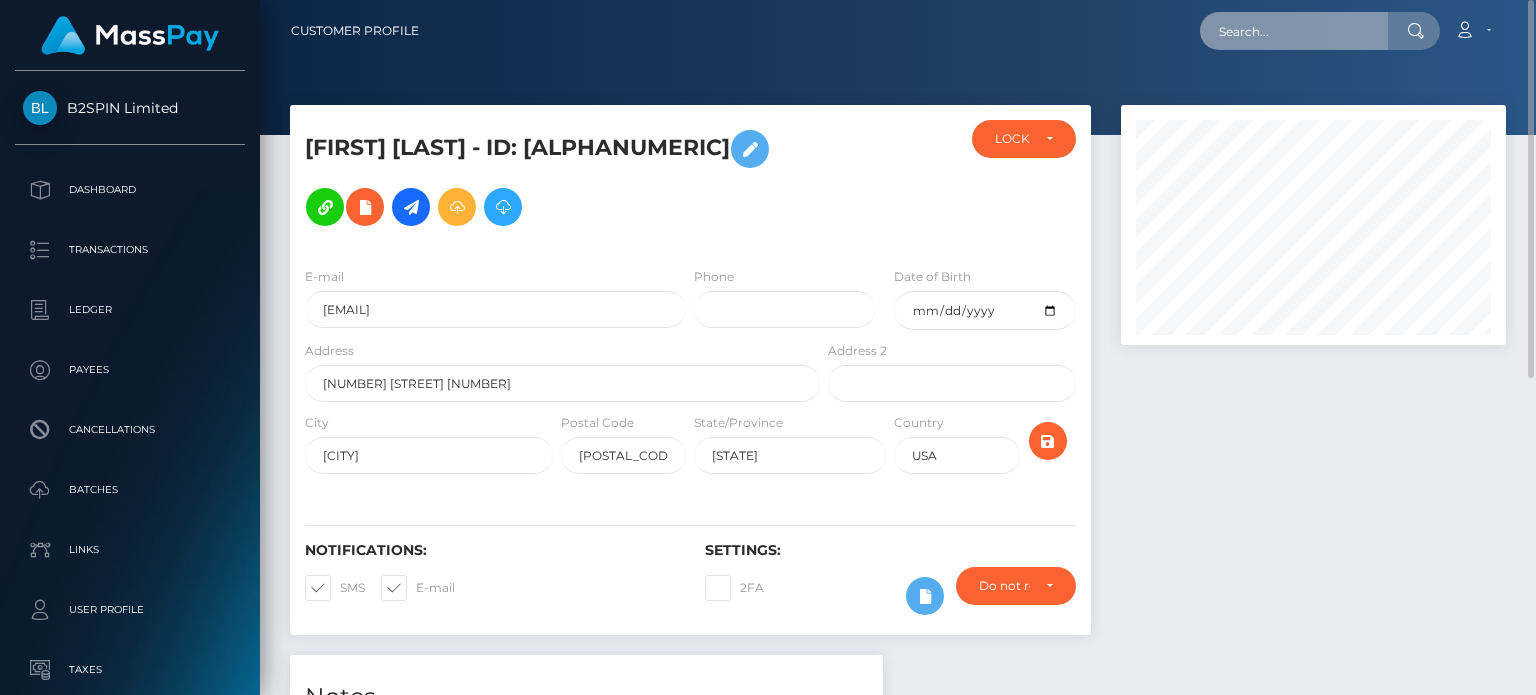 click at bounding box center [1294, 31] 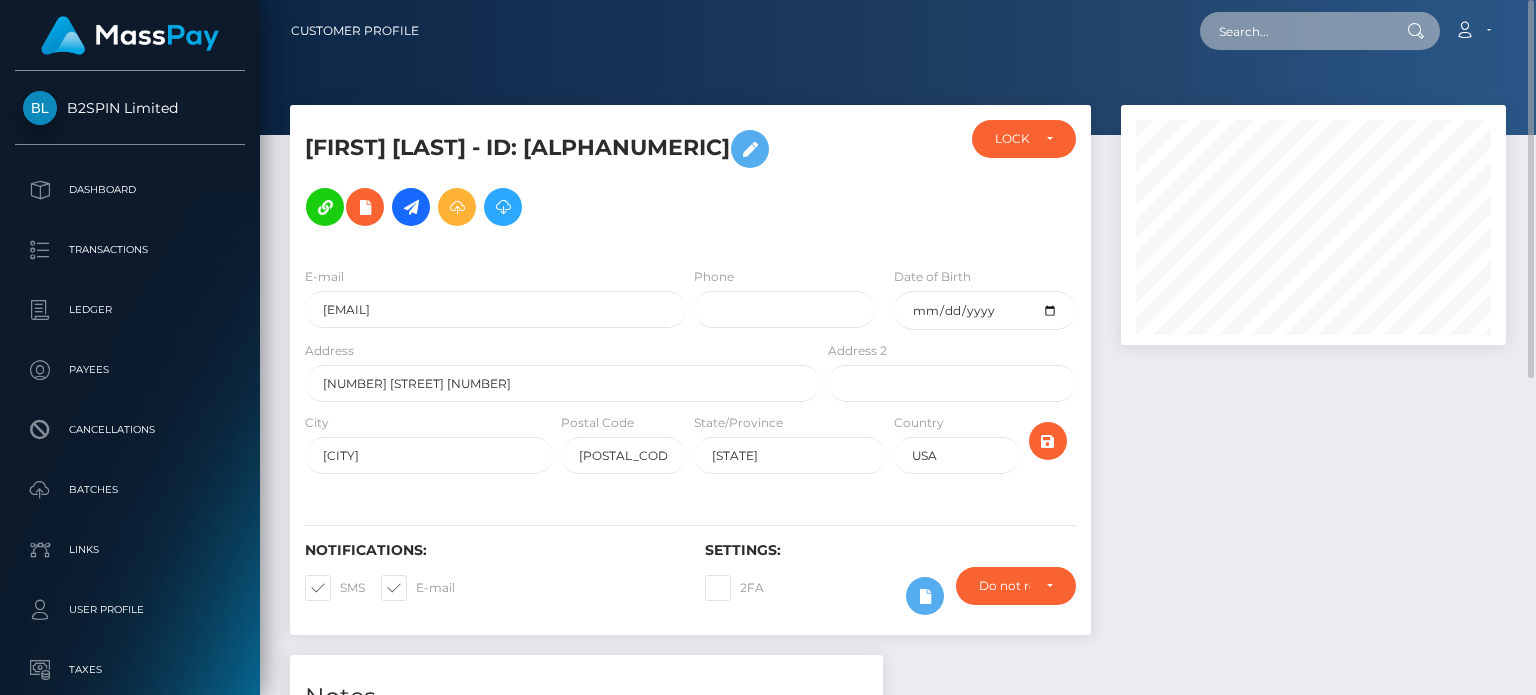 paste on "751478169" 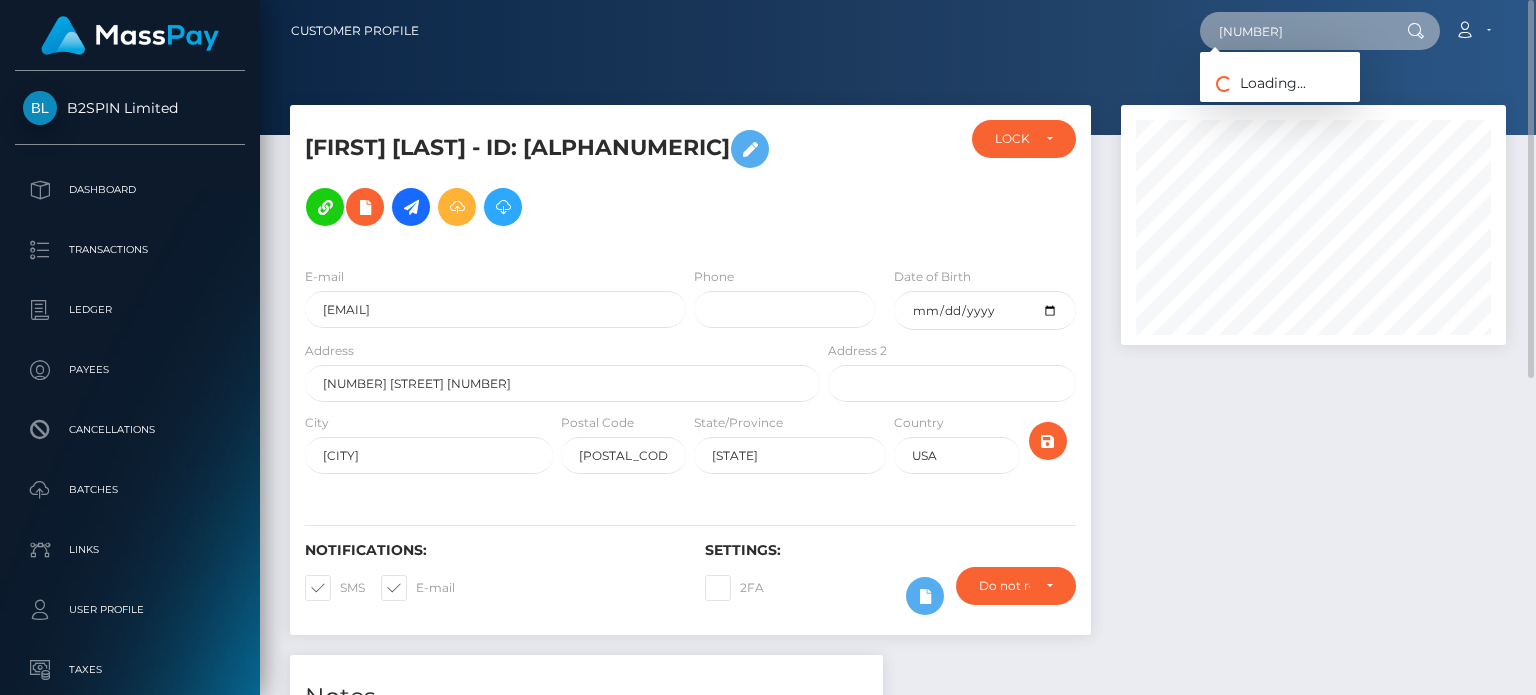 click on "751478169" at bounding box center (1294, 31) 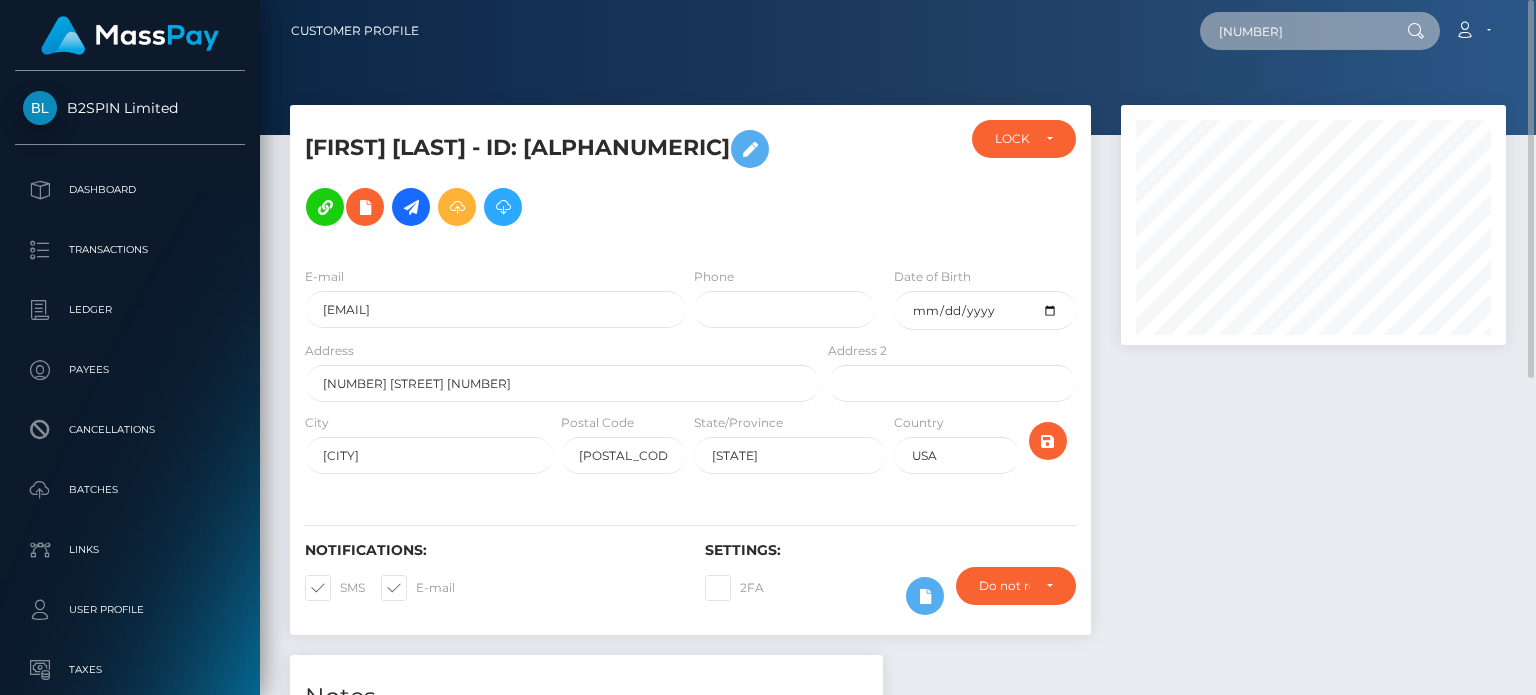 click on "751478169" at bounding box center [1294, 31] 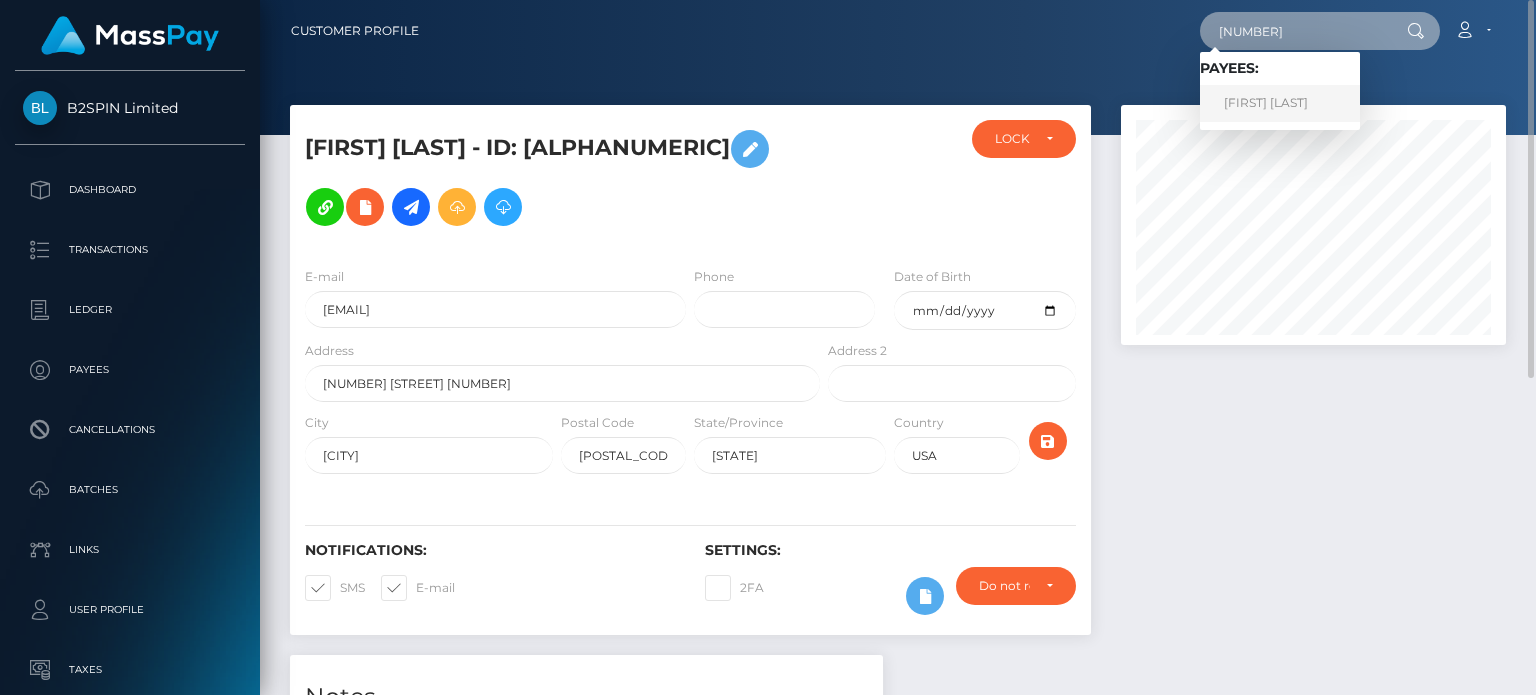 type on "1343554926" 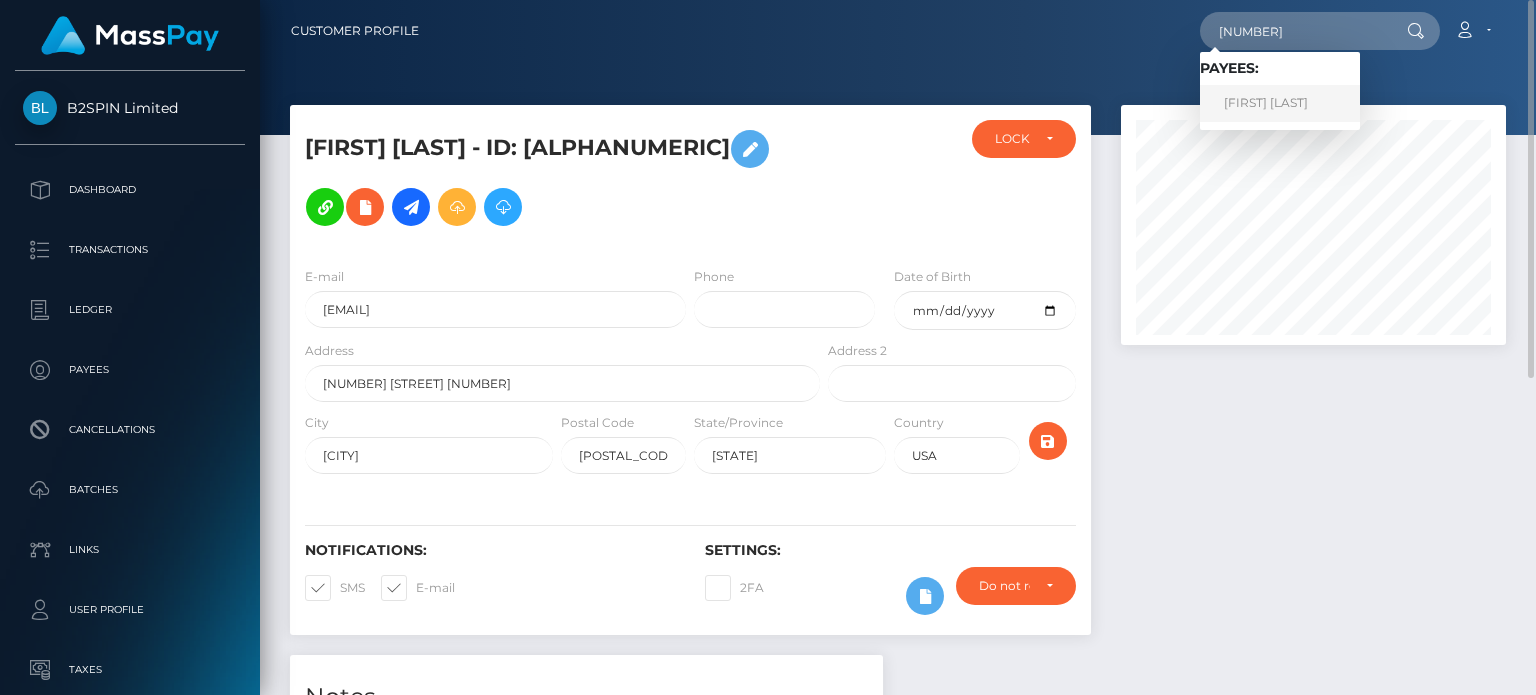 click on "jorge  murillo" at bounding box center (1280, 103) 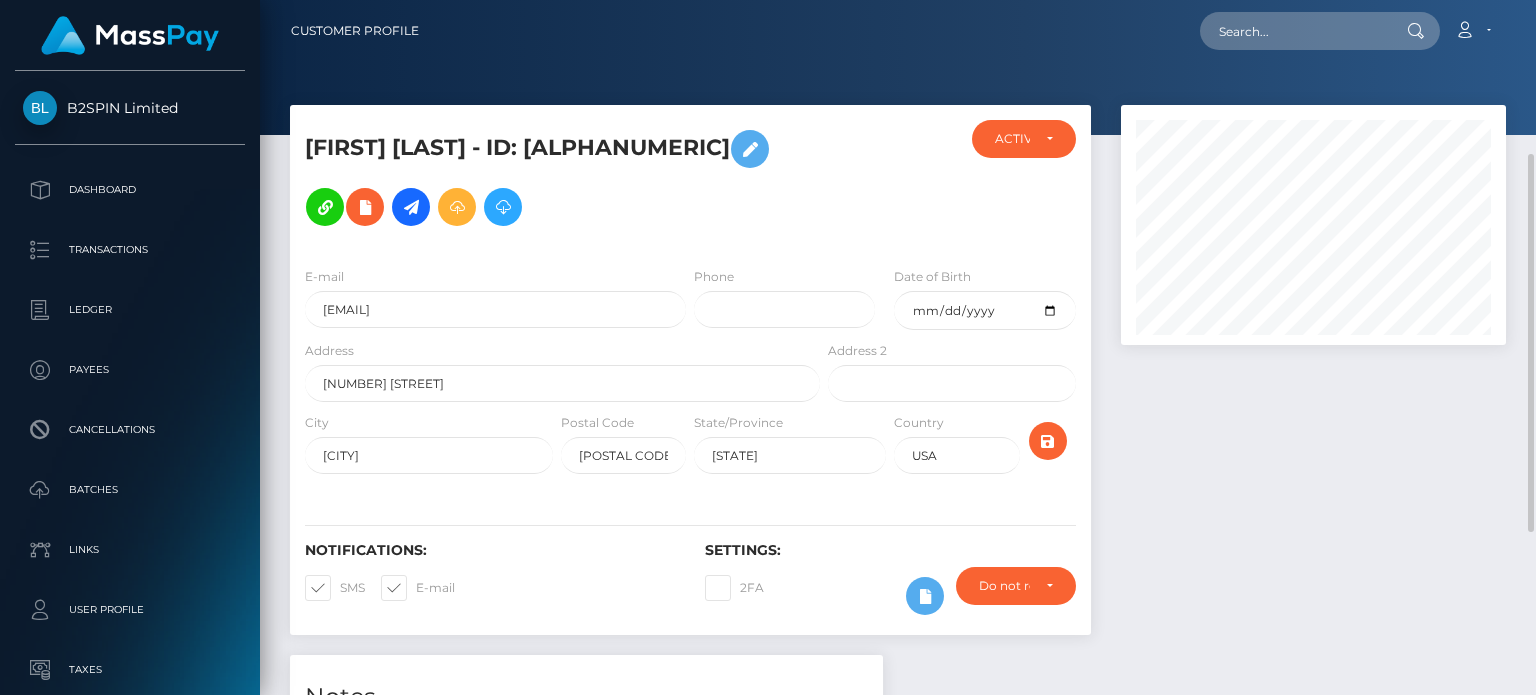 scroll, scrollTop: 0, scrollLeft: 0, axis: both 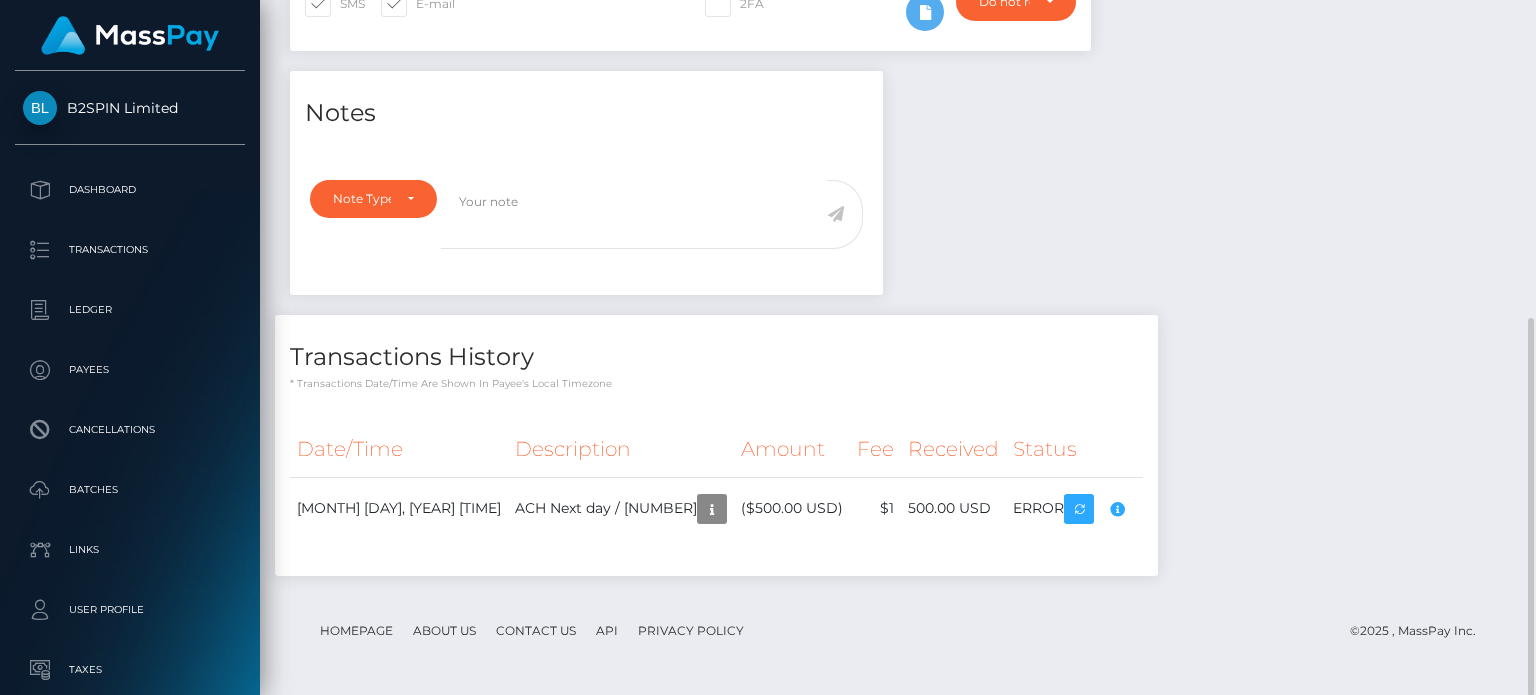 click on "Notes
Note Type
Compliance
Clear Compliance
General
Note Type" at bounding box center (898, 333) 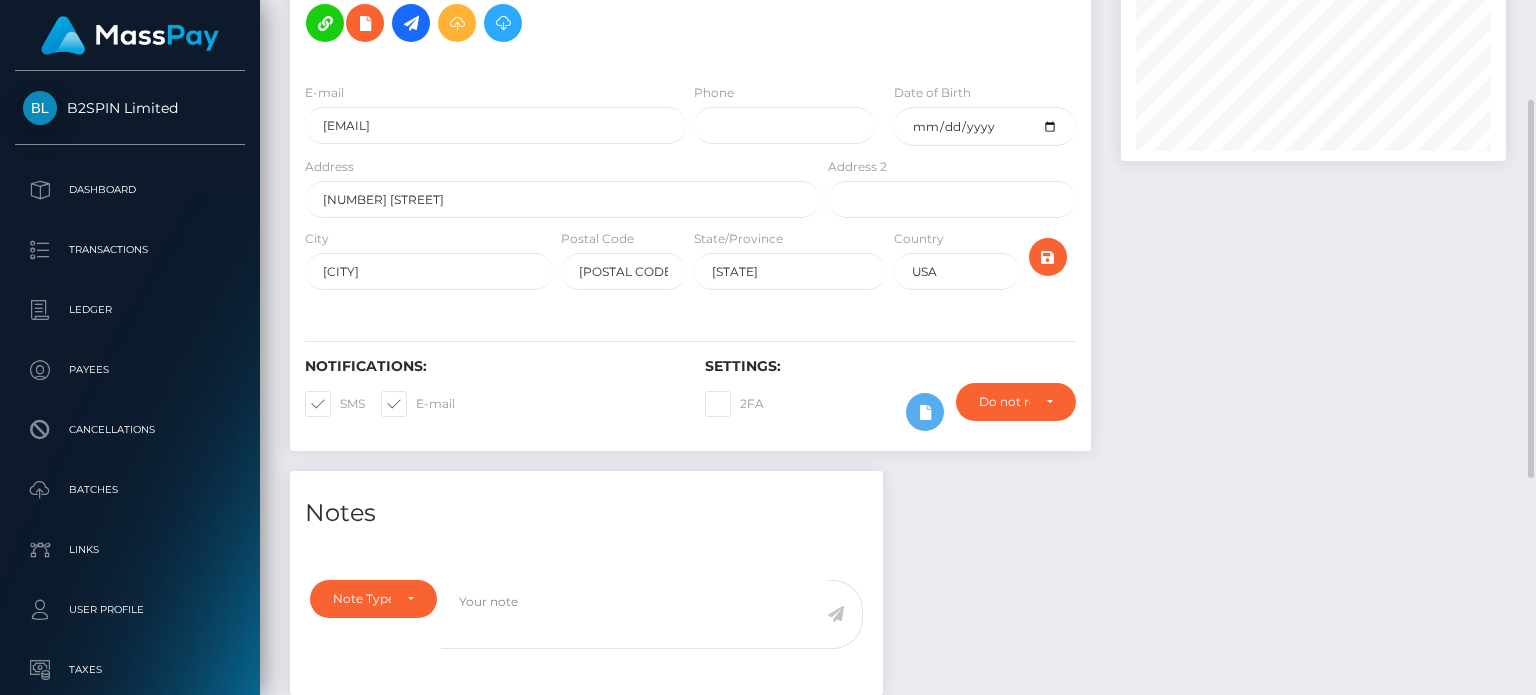 scroll, scrollTop: 0, scrollLeft: 0, axis: both 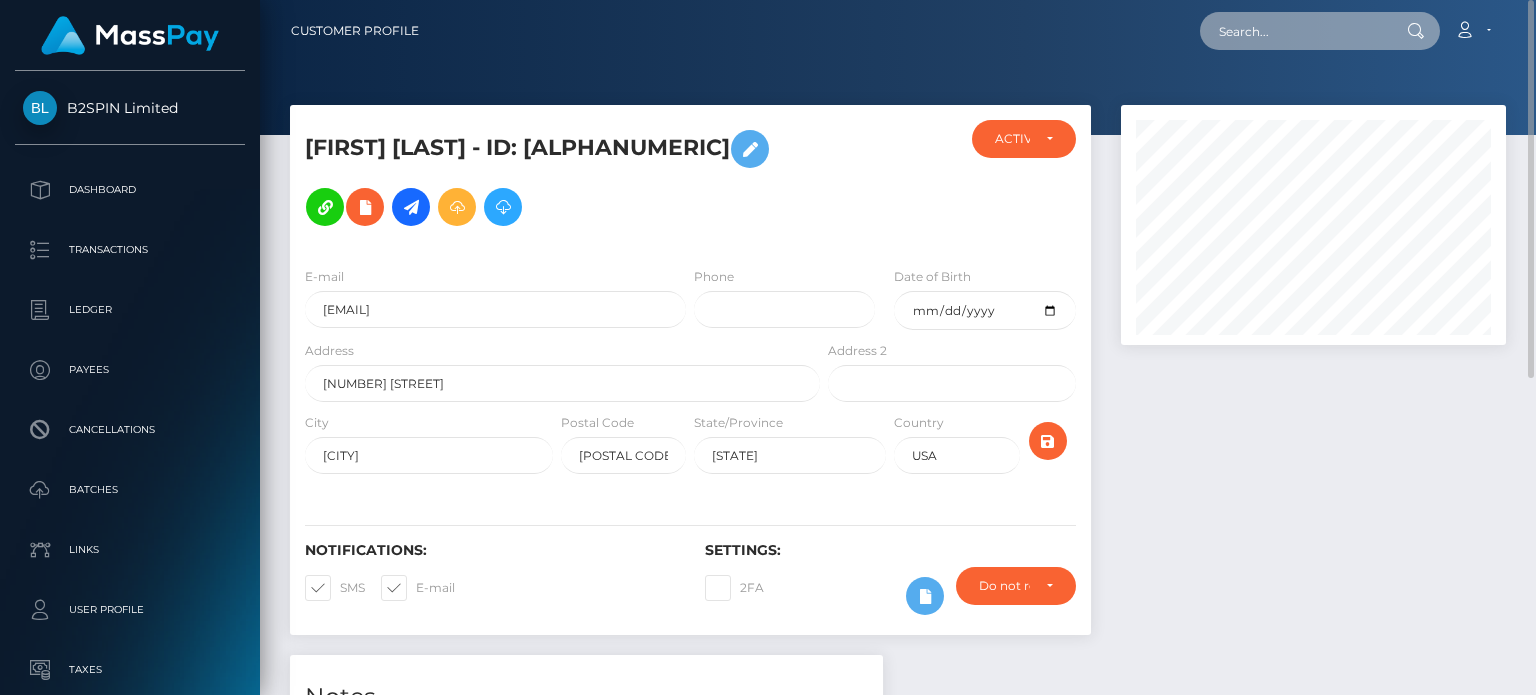 click at bounding box center (1294, 31) 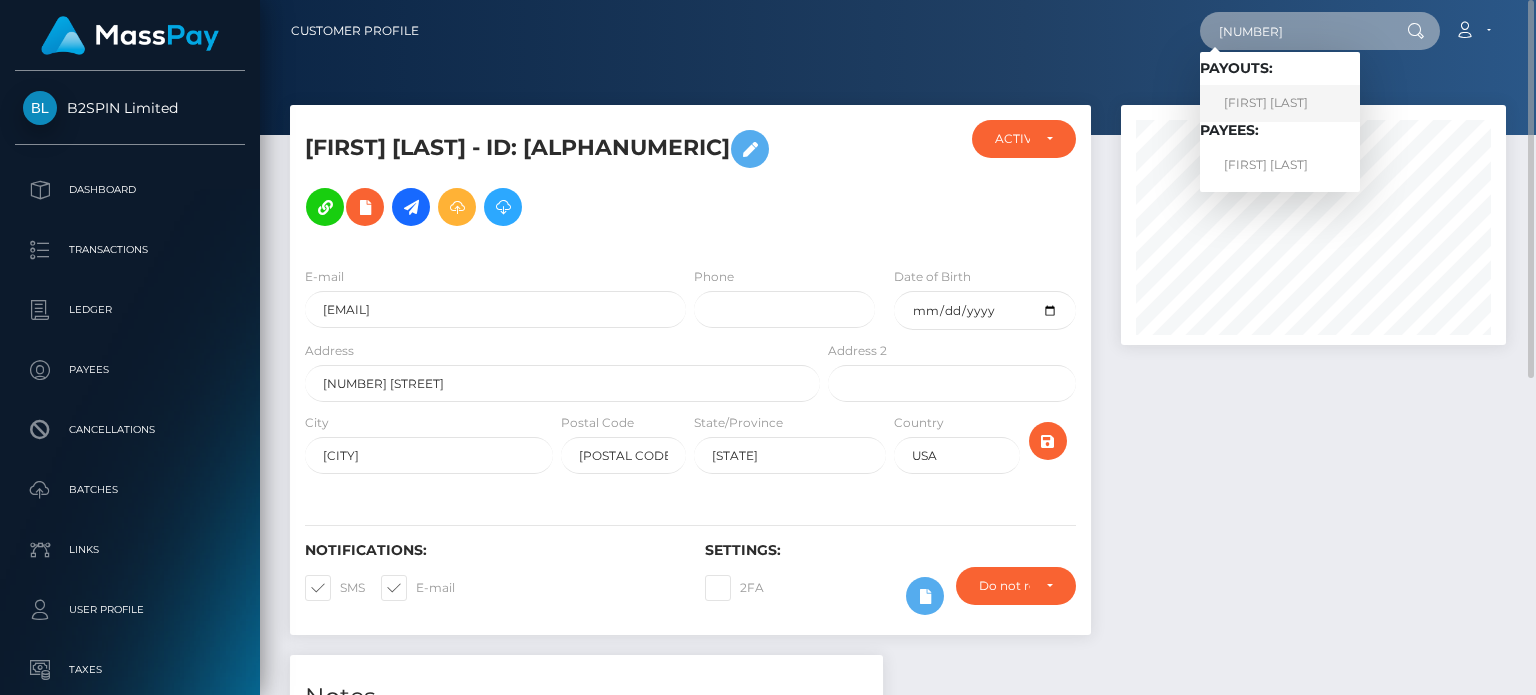 type on "1882759769" 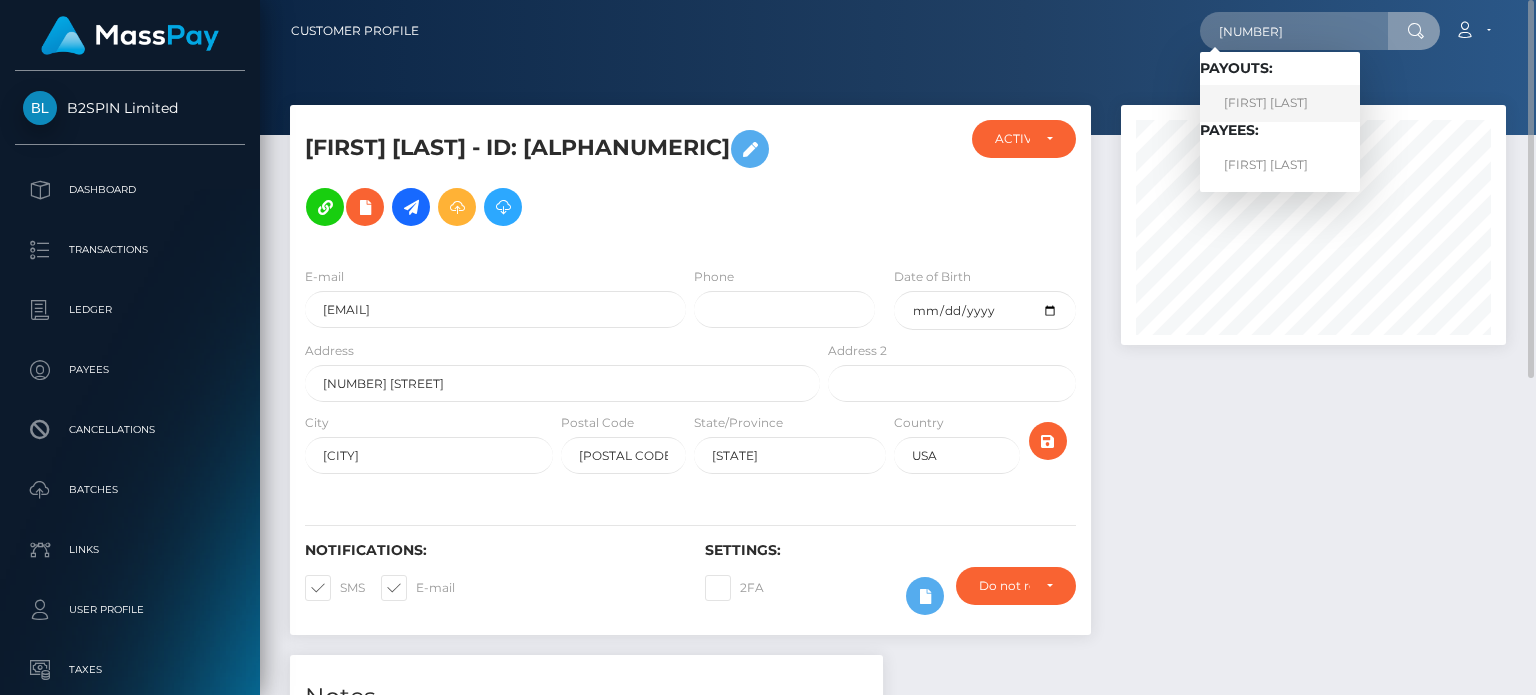 click on "SAVANNAH  PARKER" at bounding box center [1280, 103] 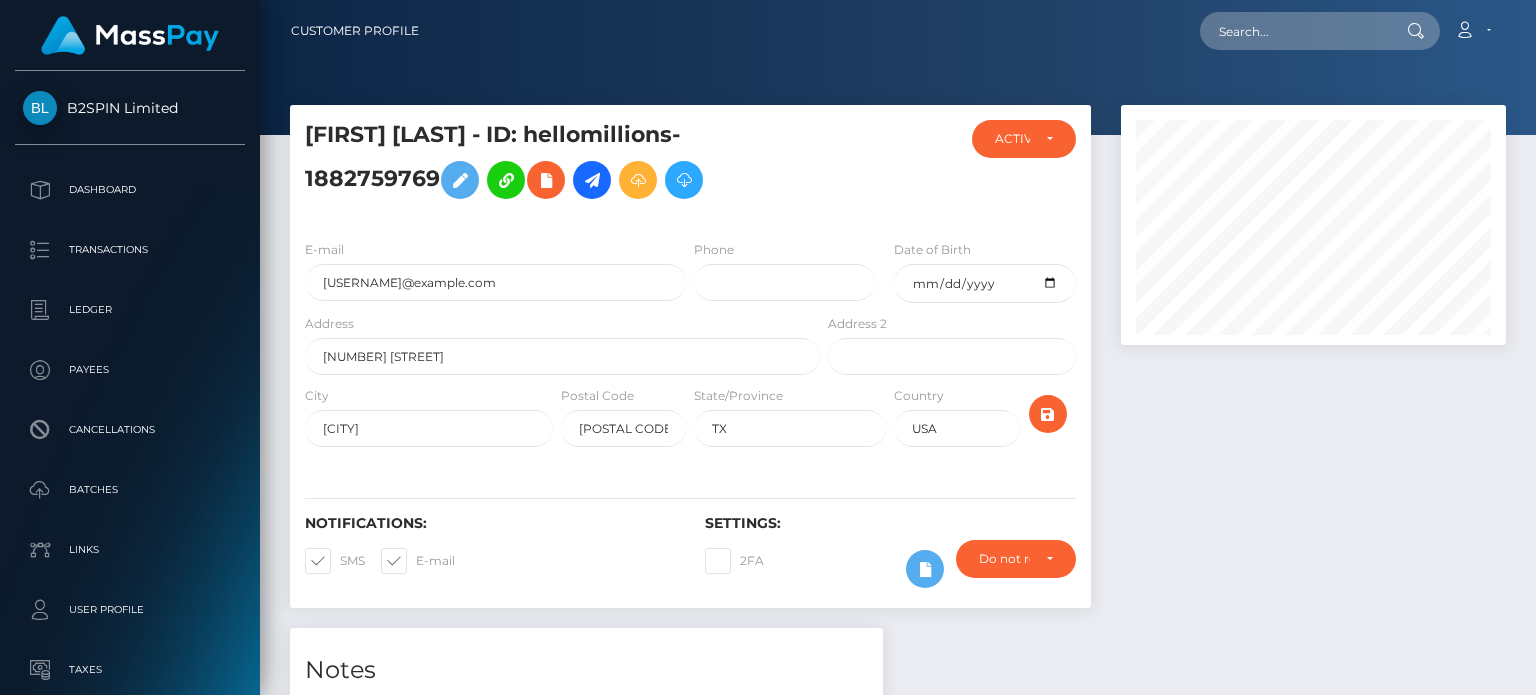 scroll, scrollTop: 0, scrollLeft: 0, axis: both 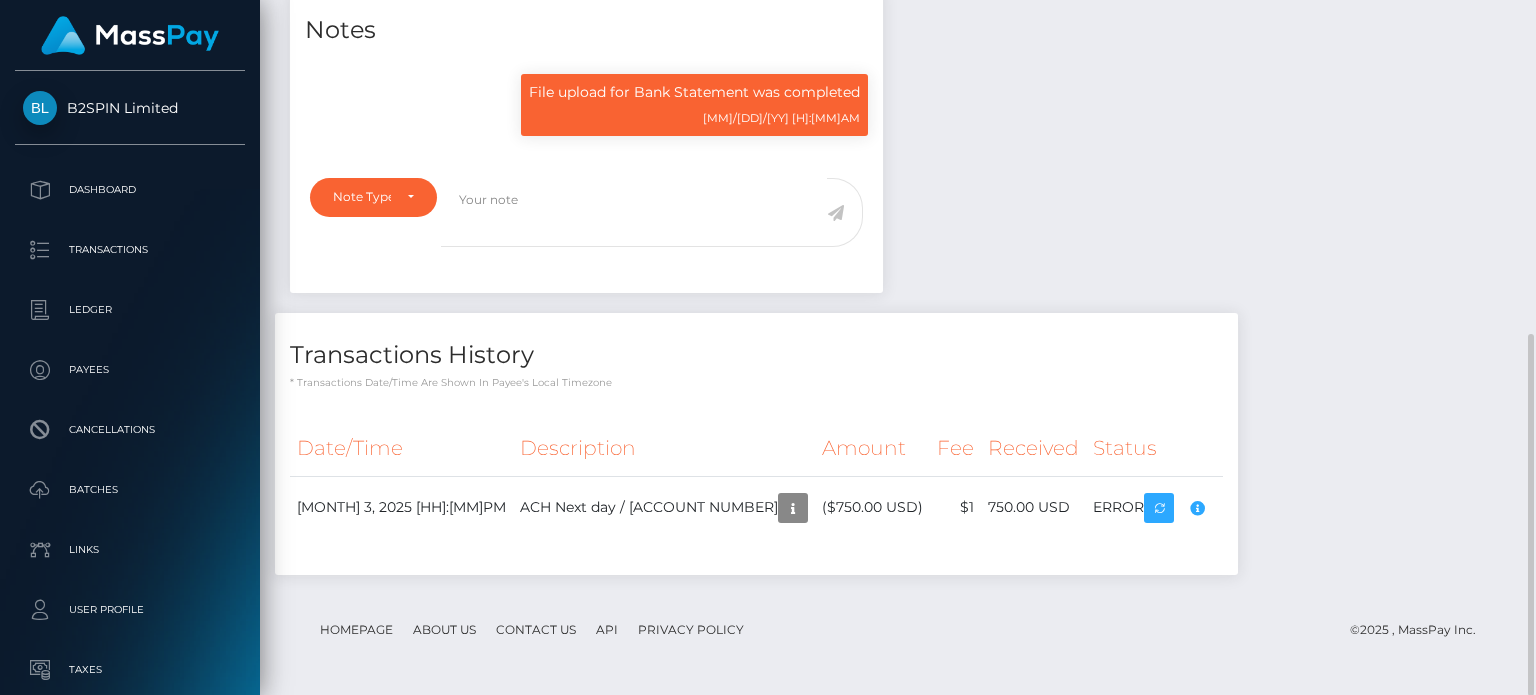 click on "Notes
File upload for Bank Statement was completed
05/19/25  7:40AM" at bounding box center (898, 291) 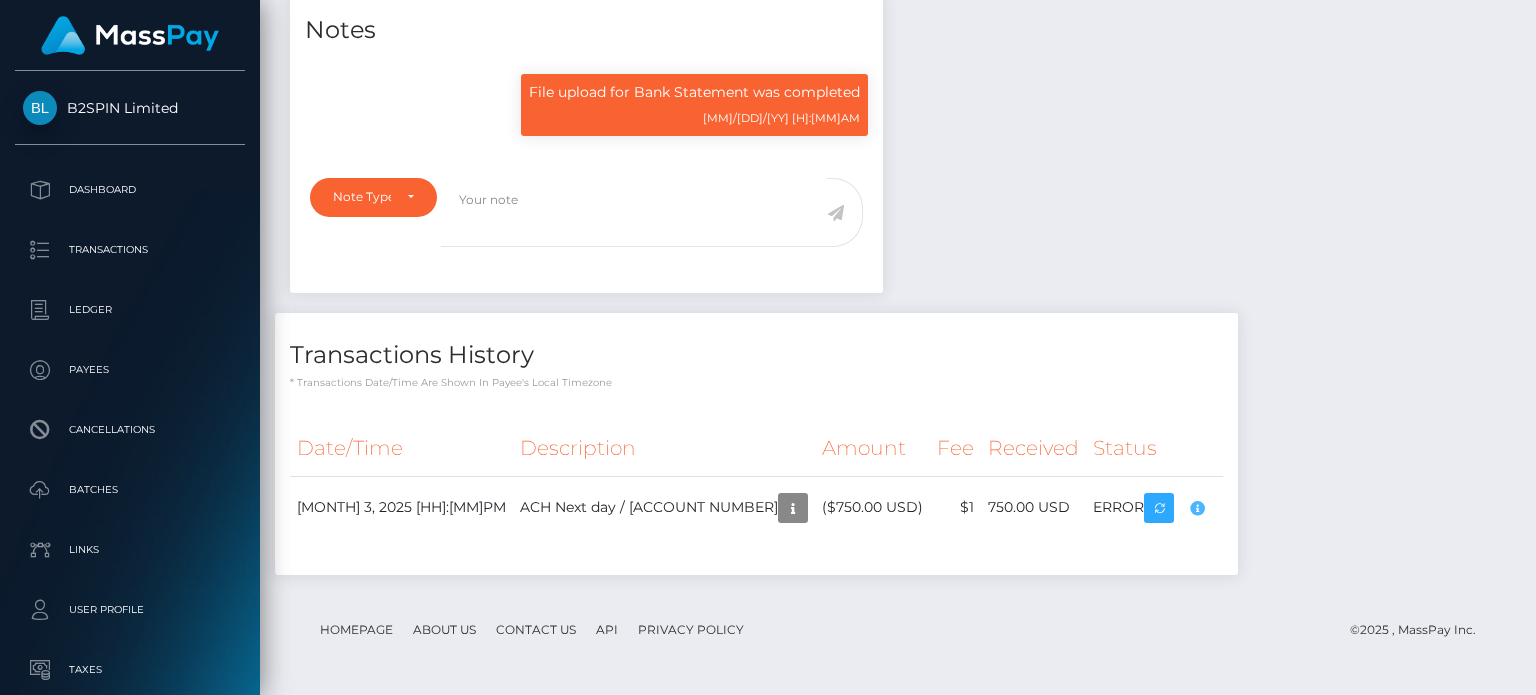 scroll, scrollTop: 240, scrollLeft: 384, axis: both 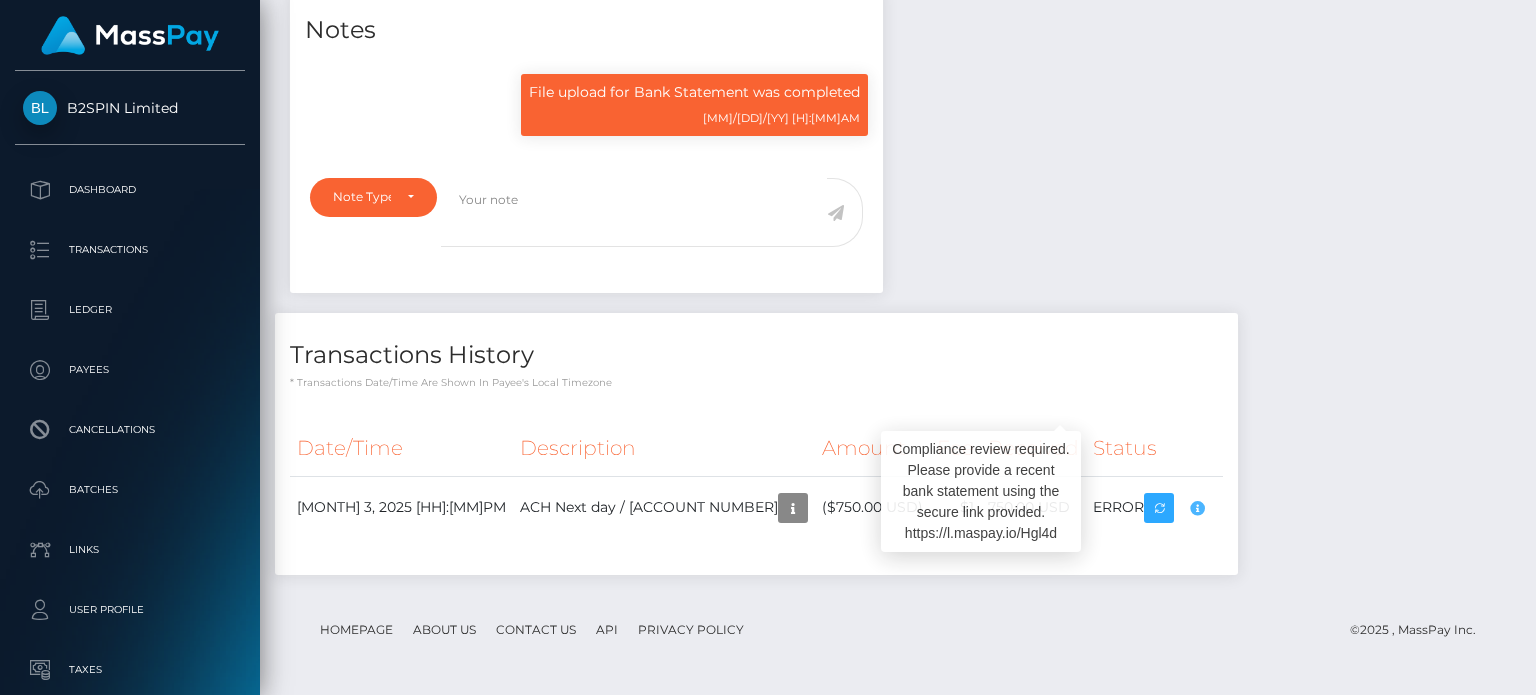 click on "B2SPIN Limited
Dashboard
Transactions
Ledger
Payees
Cancellations" at bounding box center (768, 347) 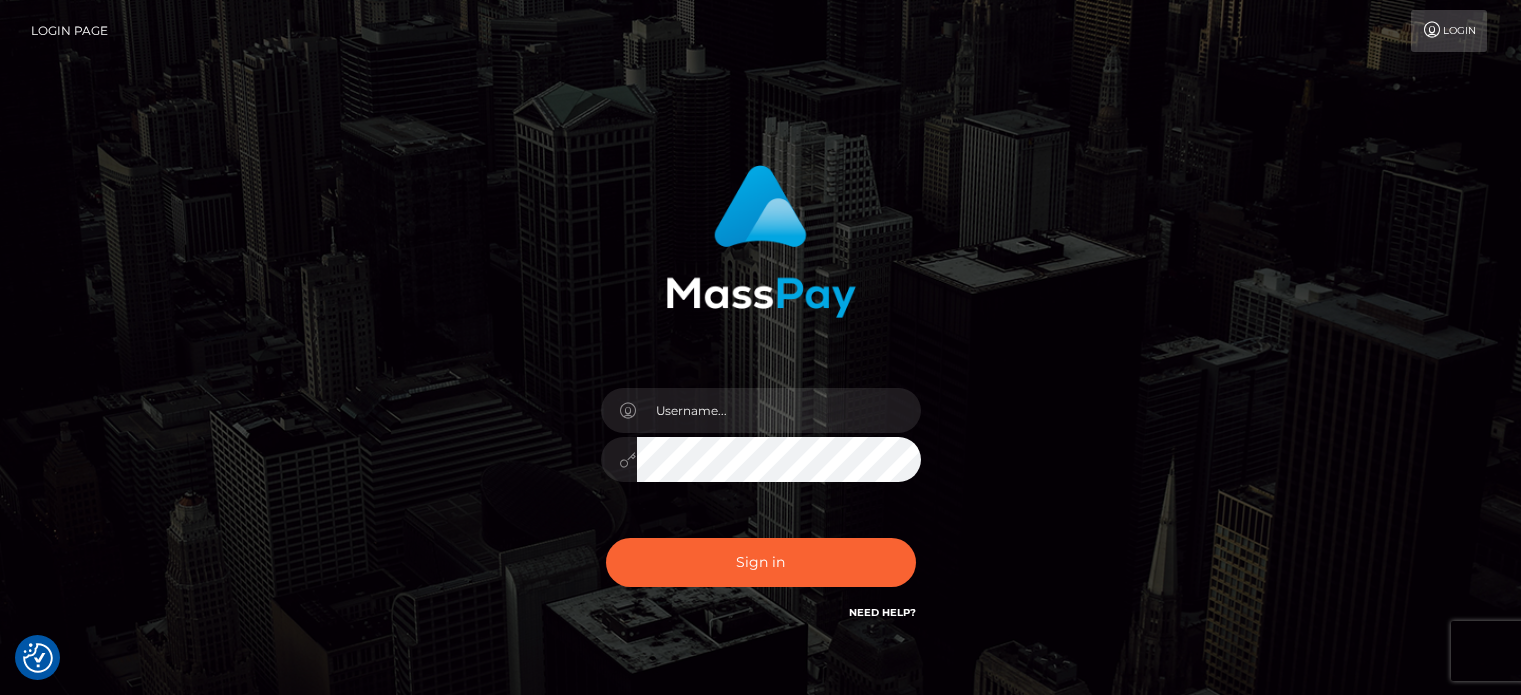 scroll, scrollTop: 0, scrollLeft: 0, axis: both 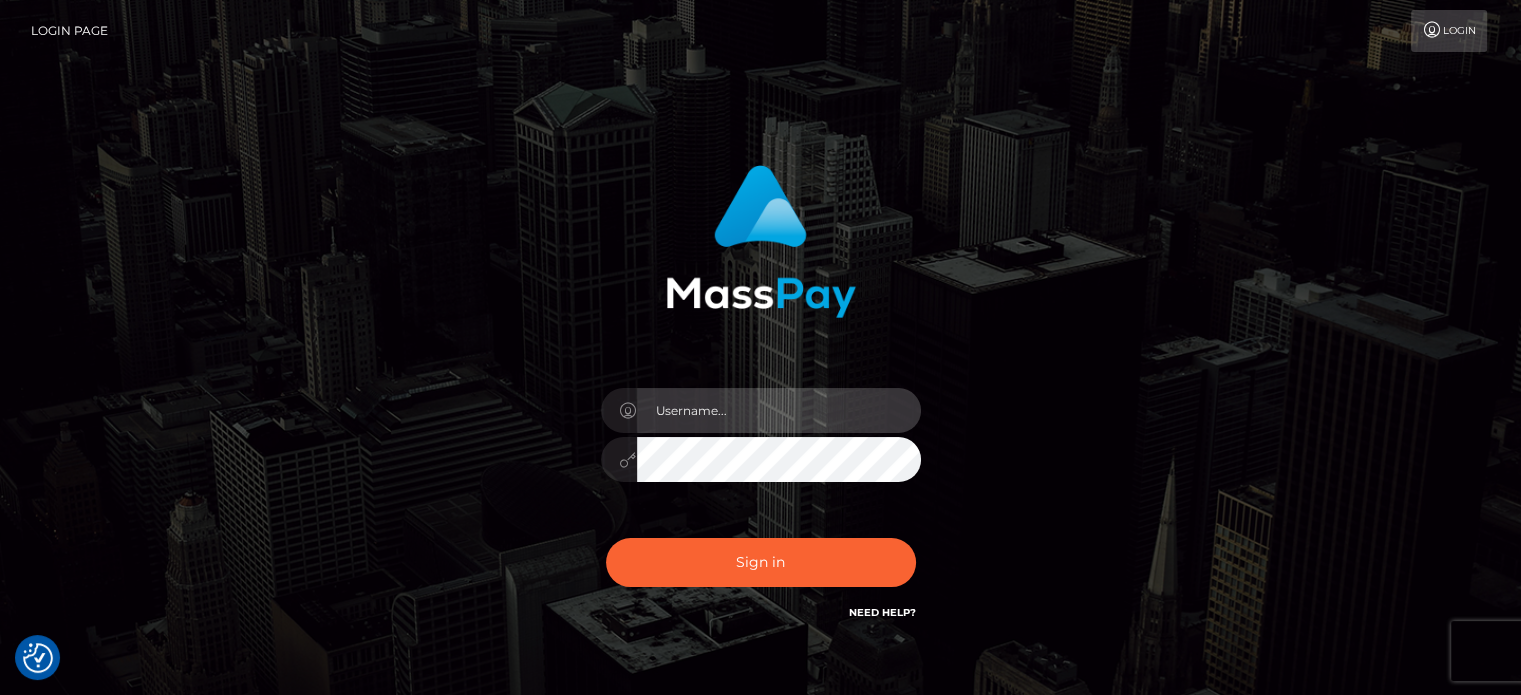 click at bounding box center (761, 449) 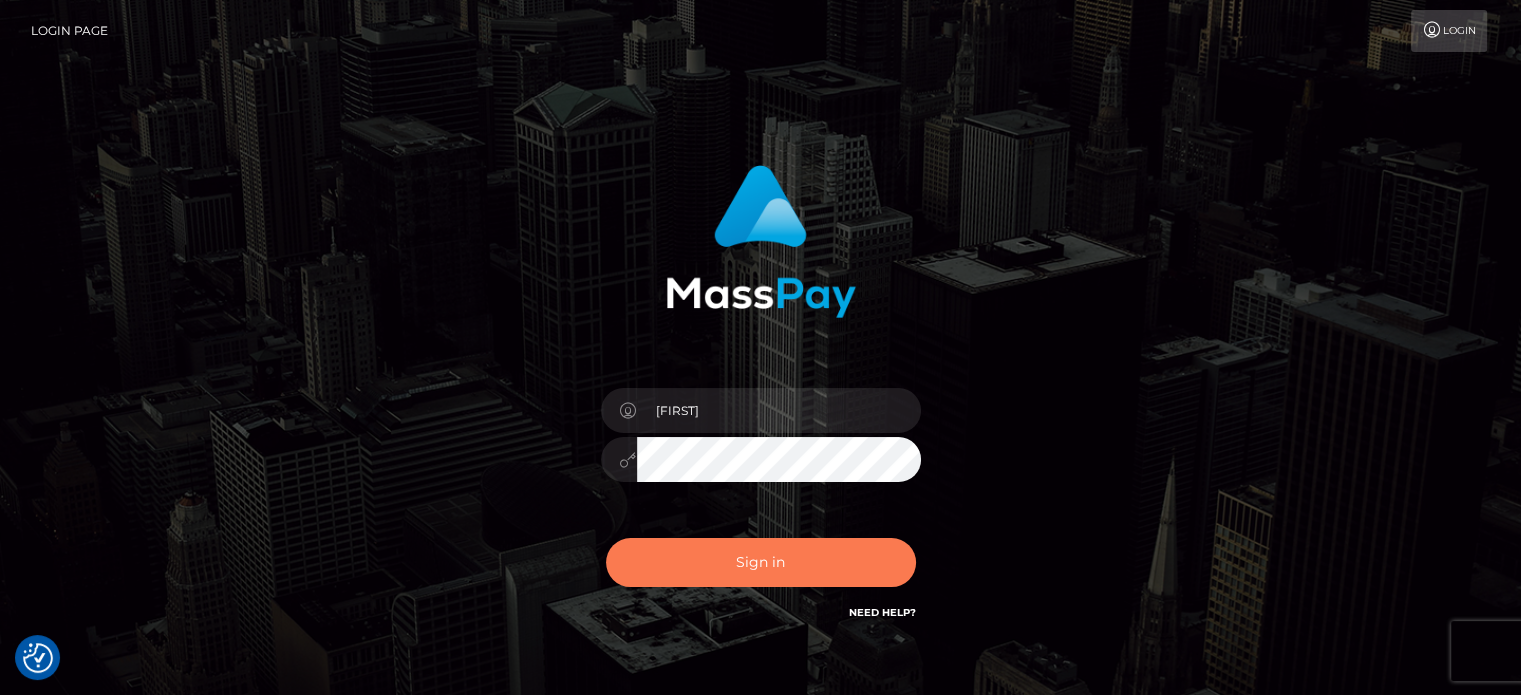 click on "Sign in" at bounding box center (761, 562) 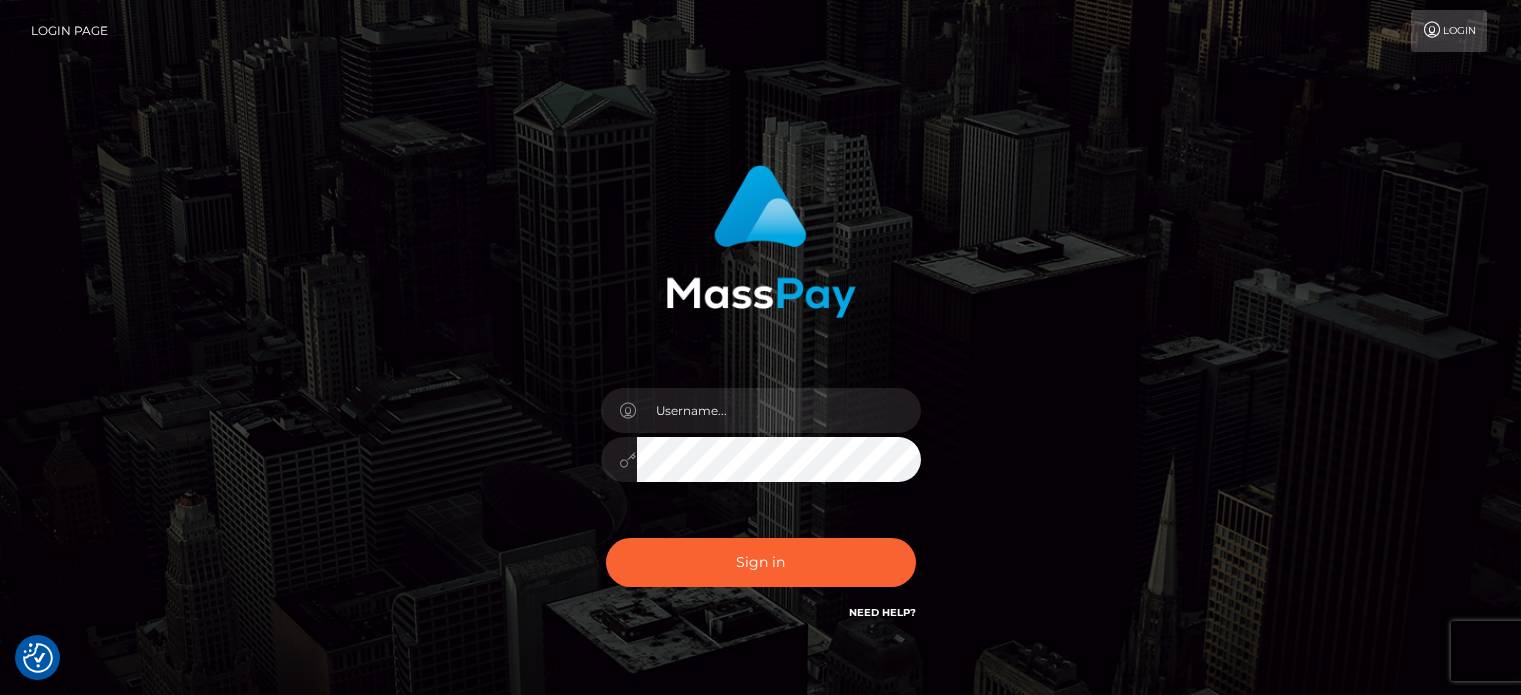 scroll, scrollTop: 0, scrollLeft: 0, axis: both 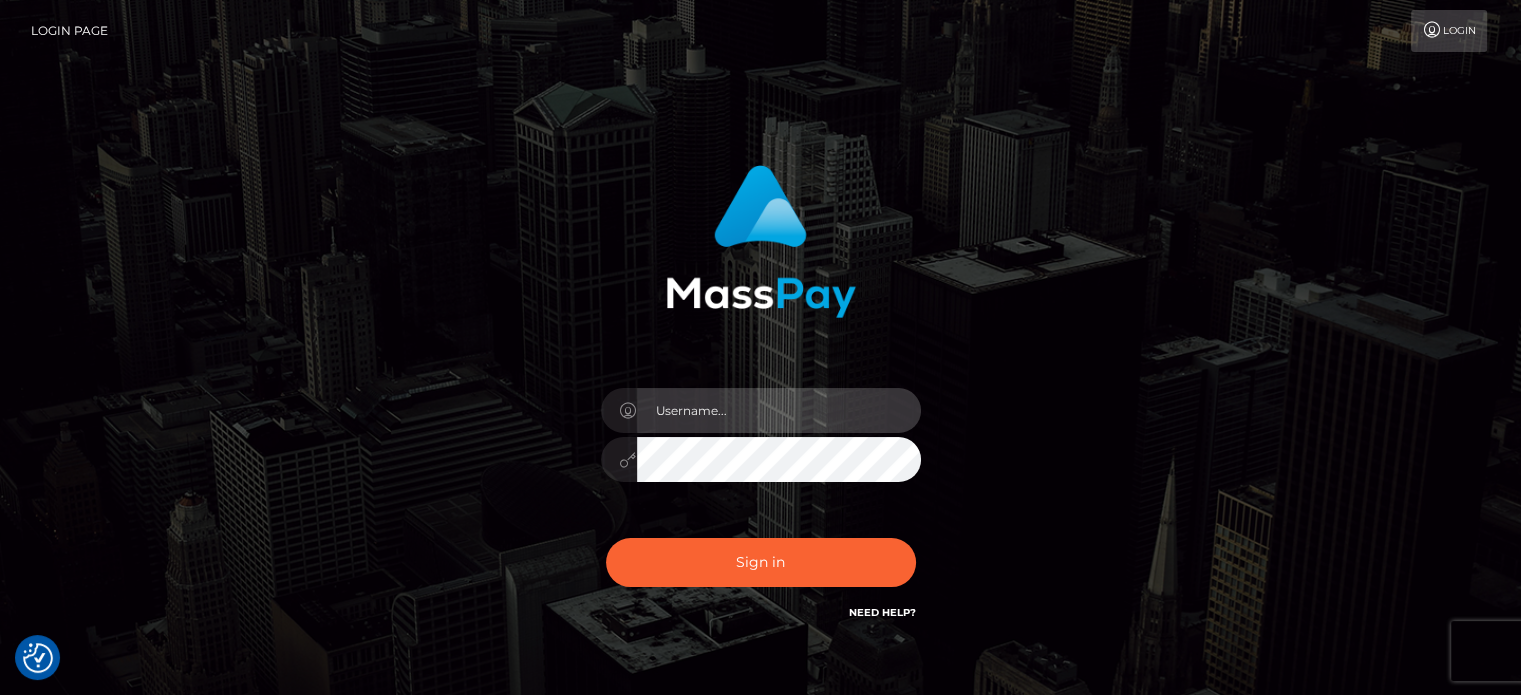 click at bounding box center (779, 410) 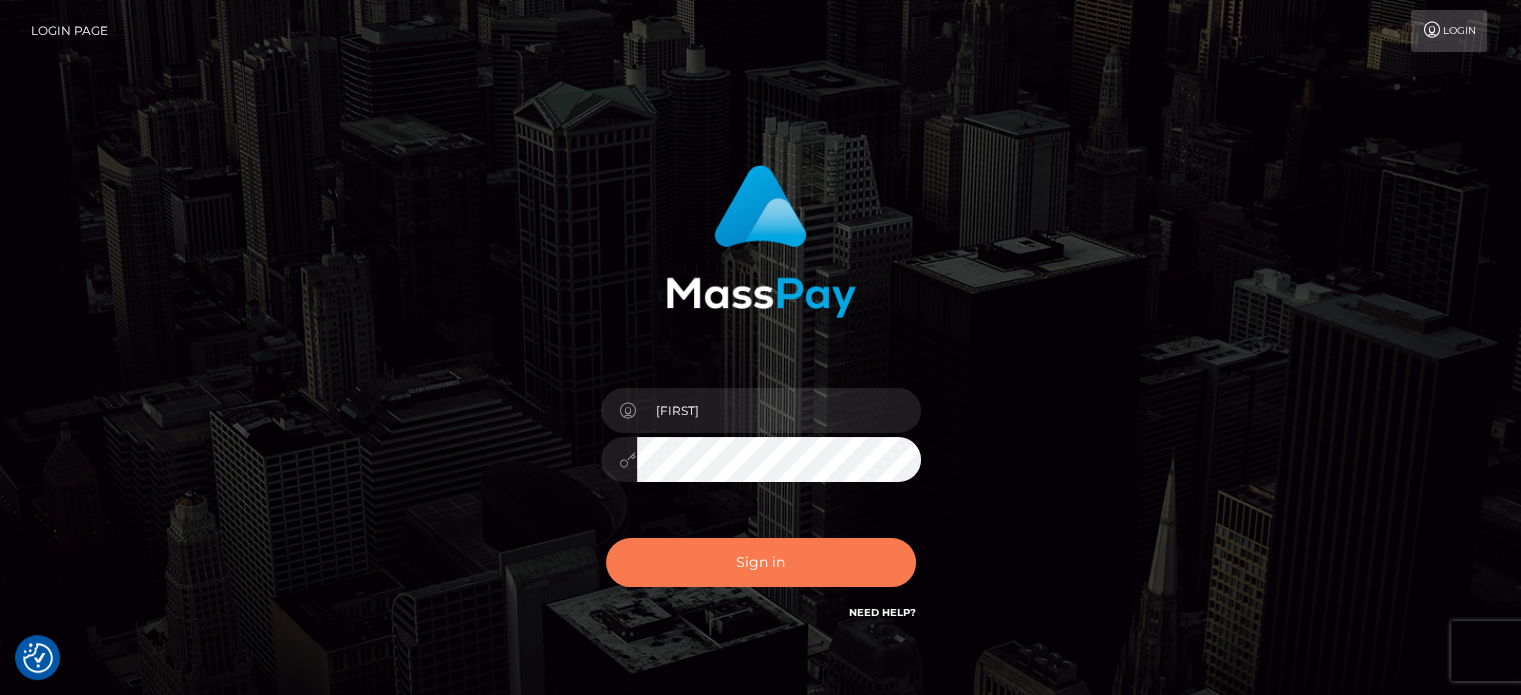 click on "Sign in" at bounding box center [761, 562] 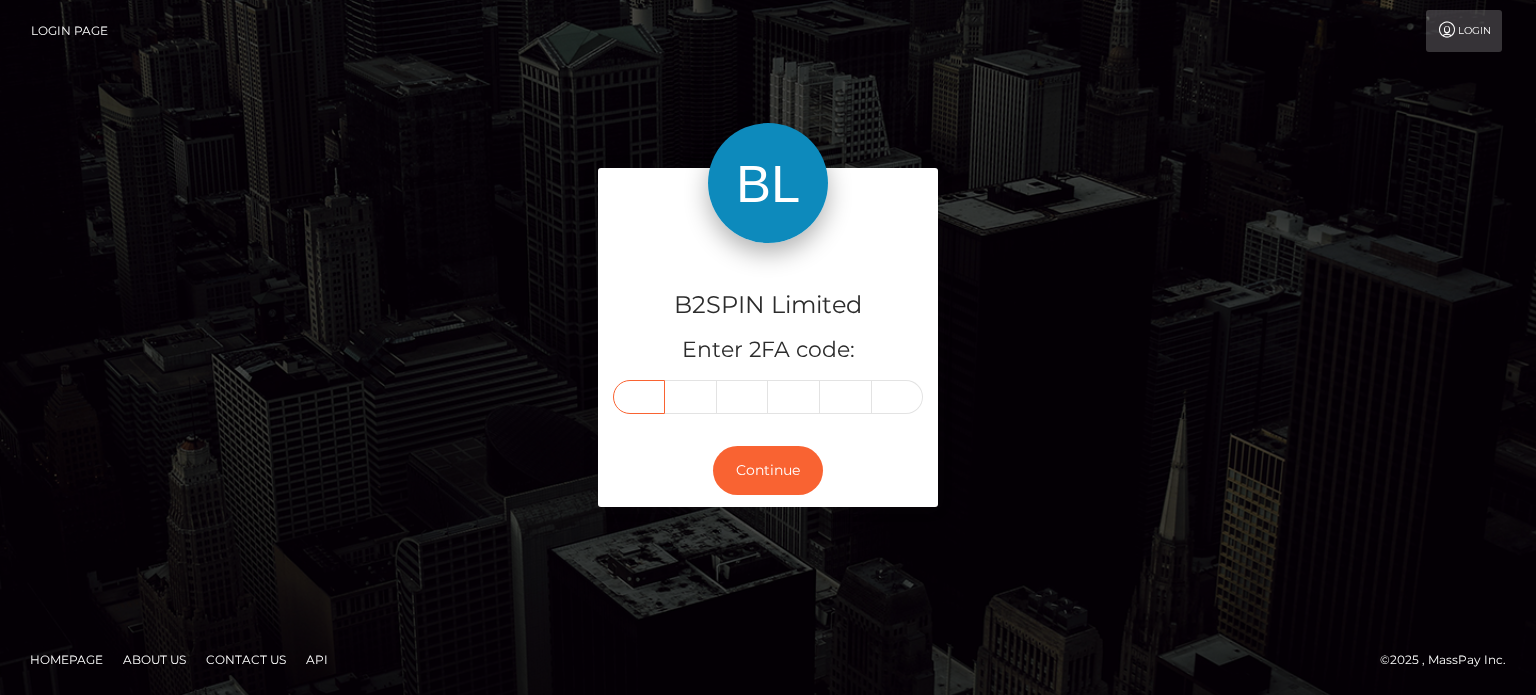 scroll, scrollTop: 0, scrollLeft: 0, axis: both 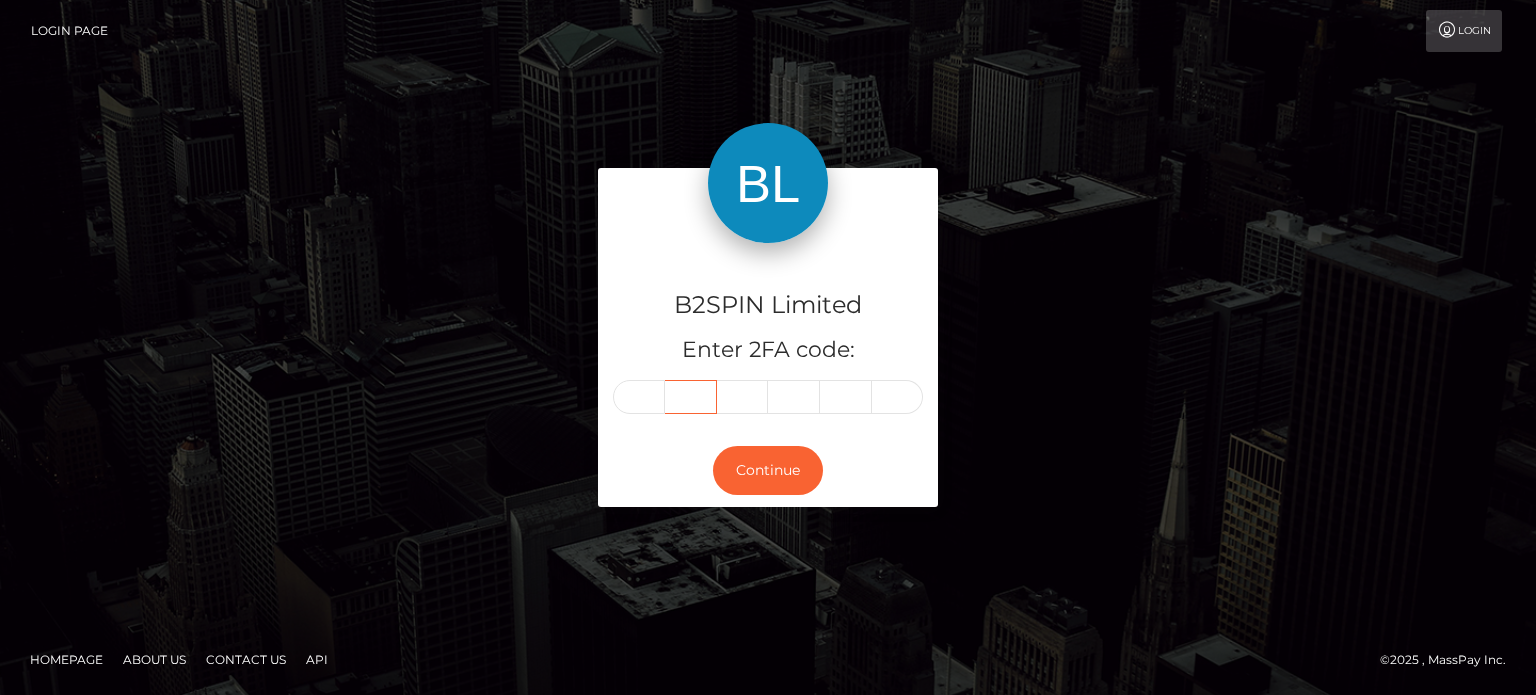 click at bounding box center (691, 397) 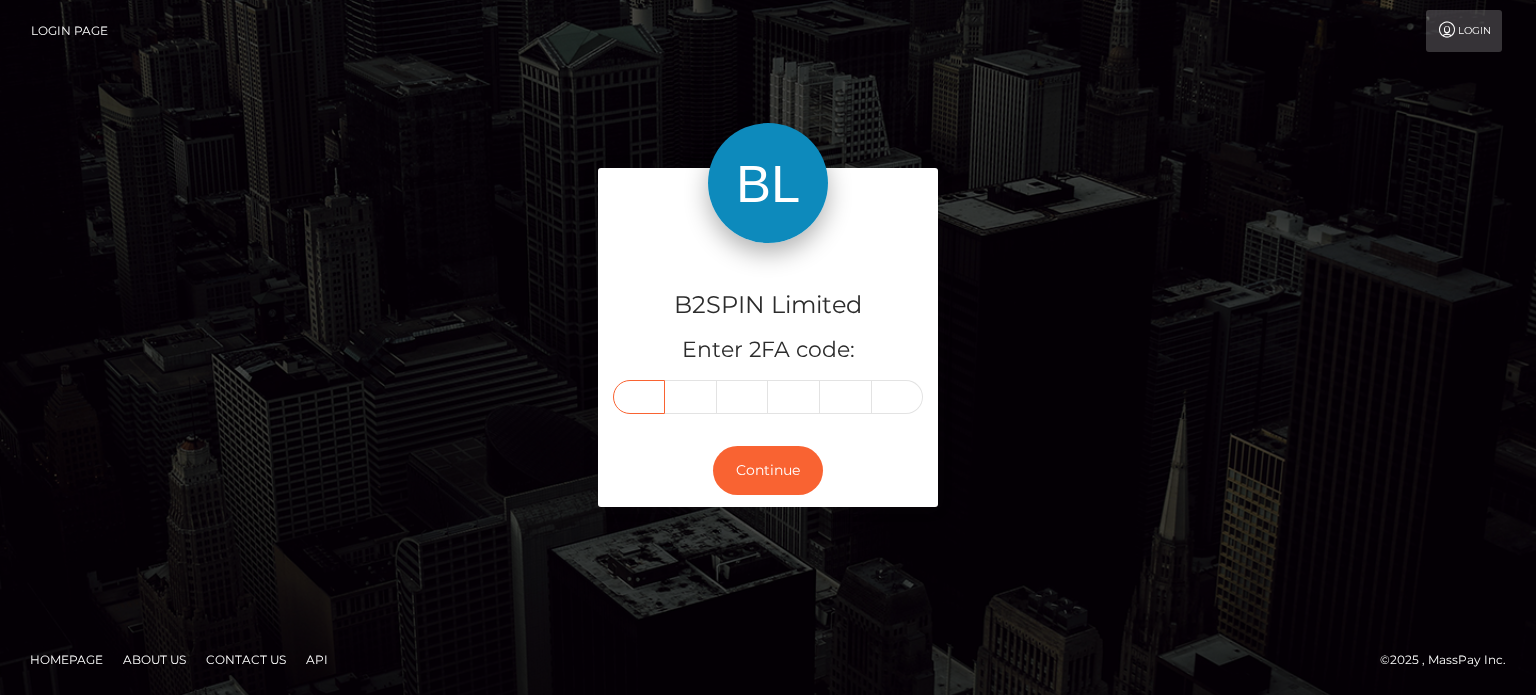 paste on "9" 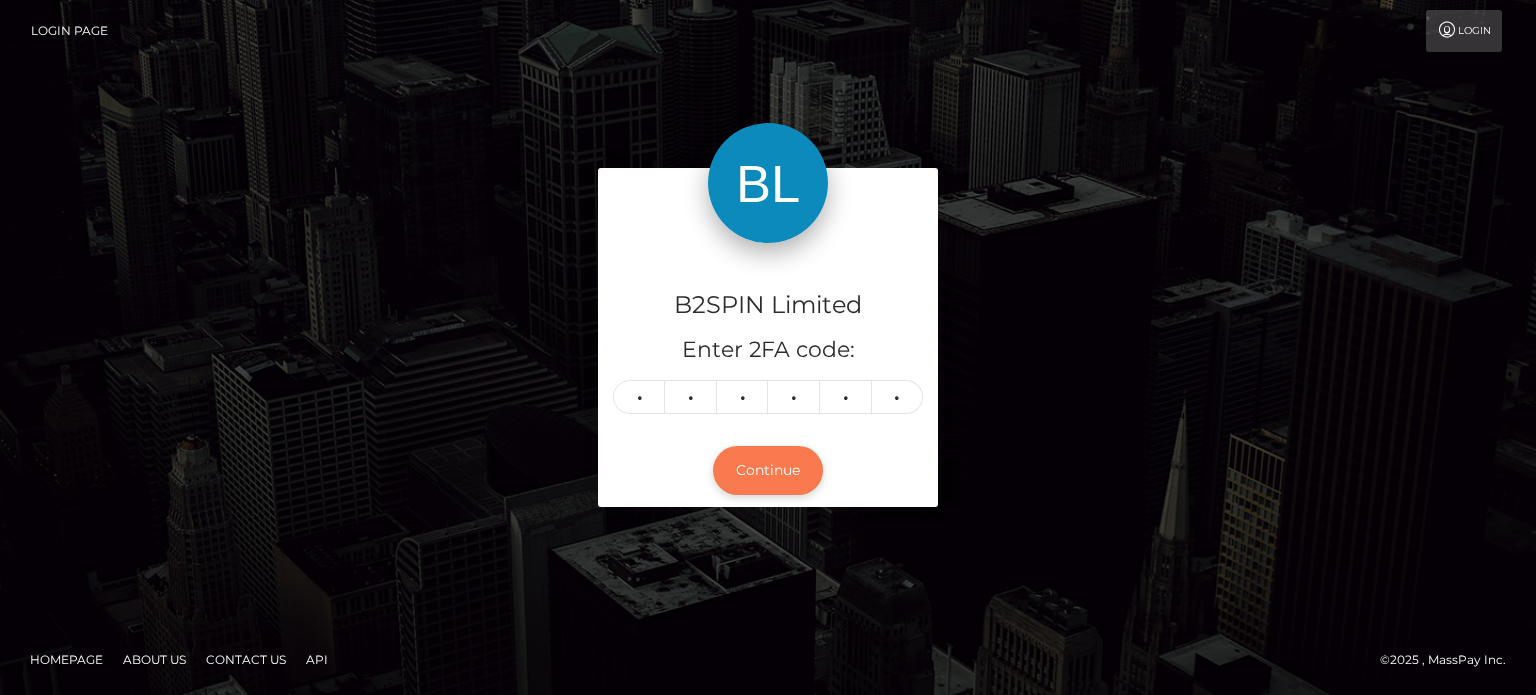 click on "Continue" at bounding box center [768, 470] 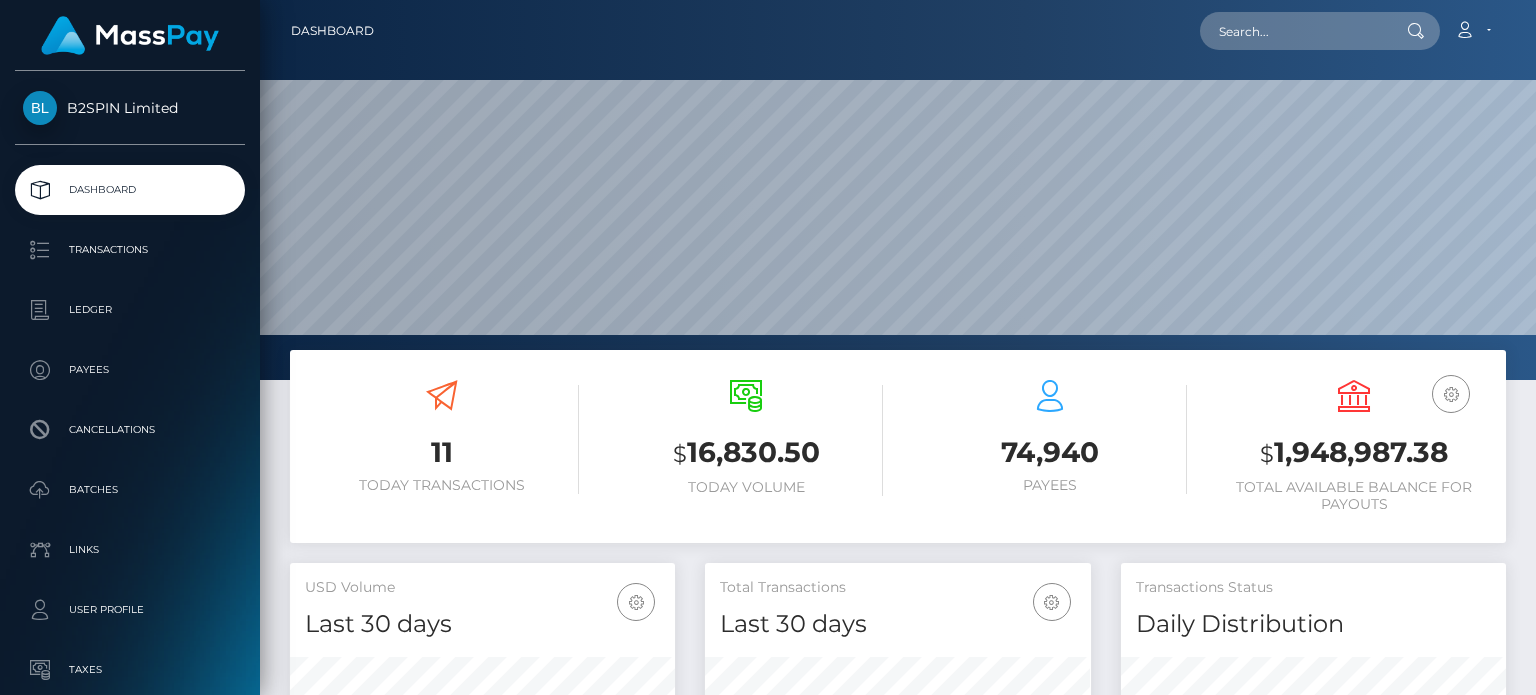 scroll, scrollTop: 0, scrollLeft: 0, axis: both 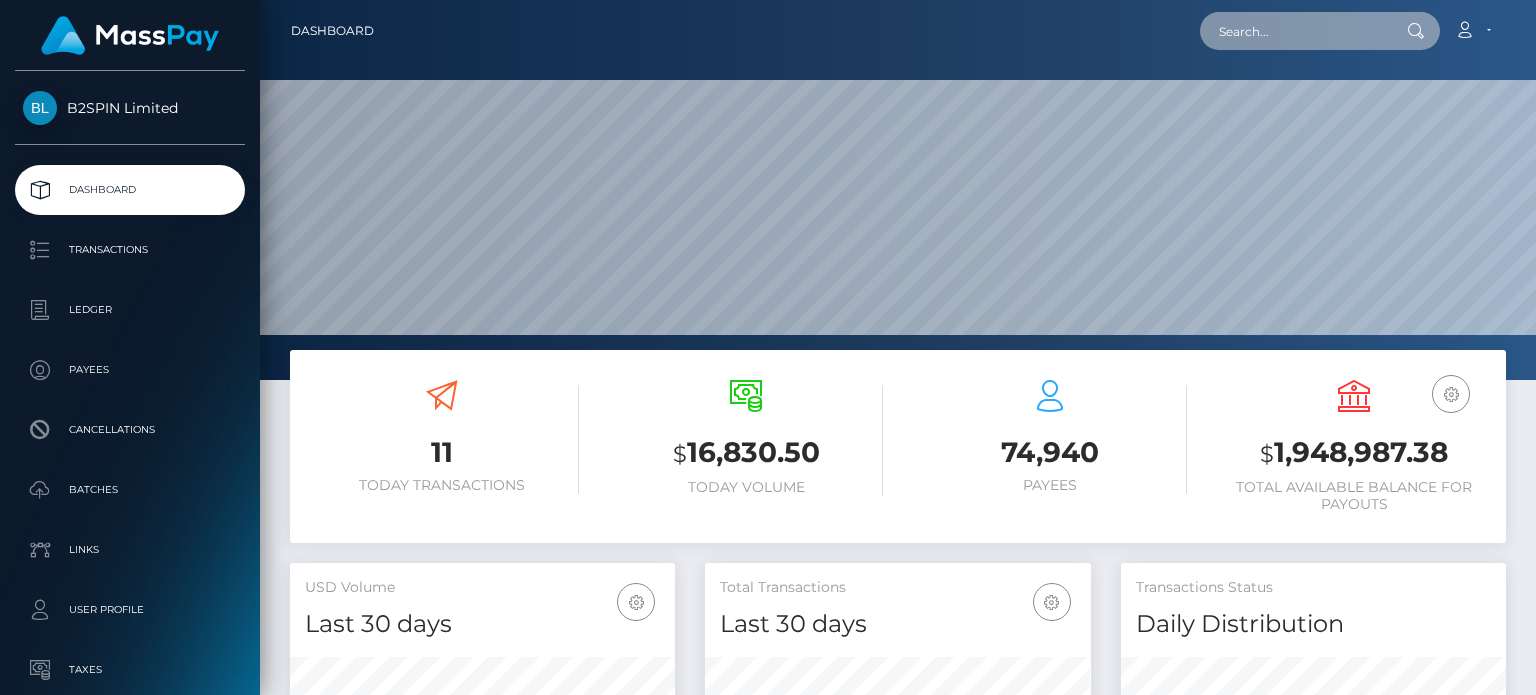 click at bounding box center [1294, 31] 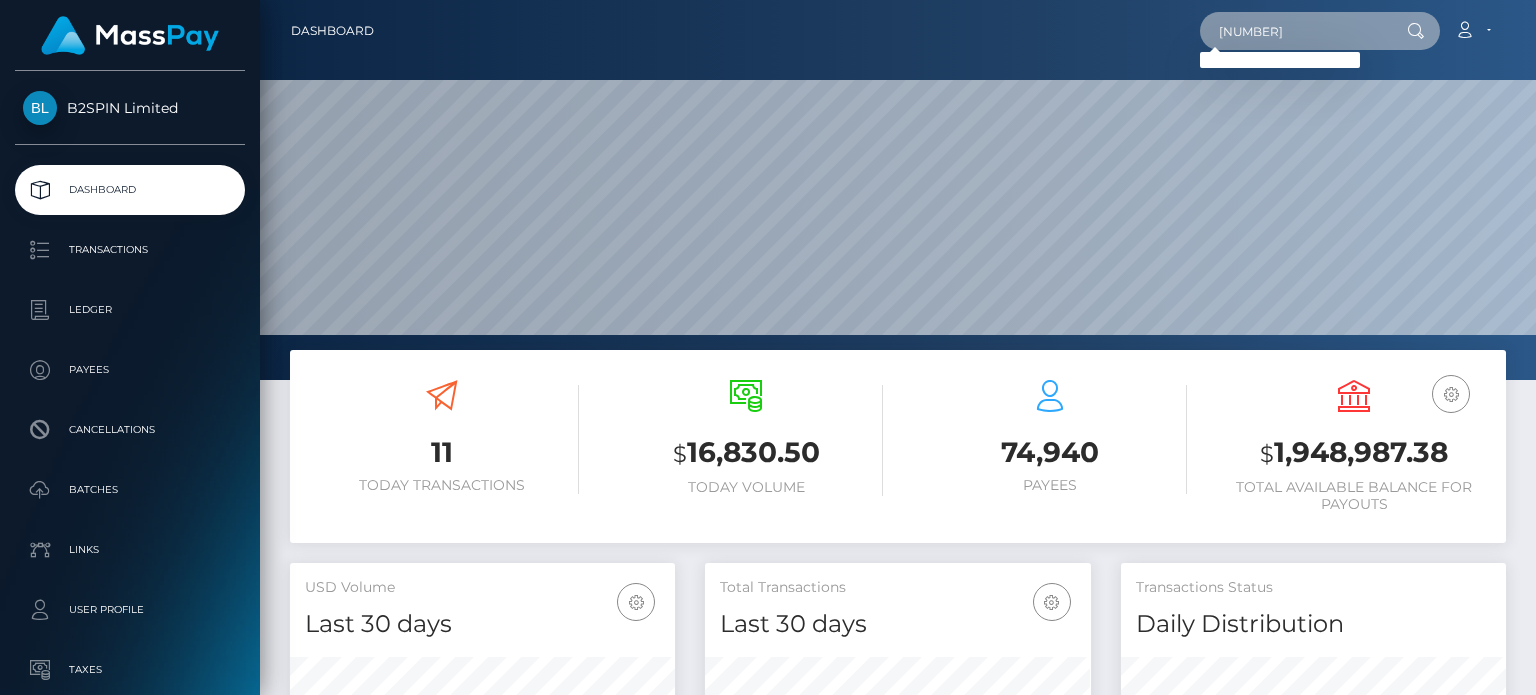 click on "3131517" at bounding box center [1294, 31] 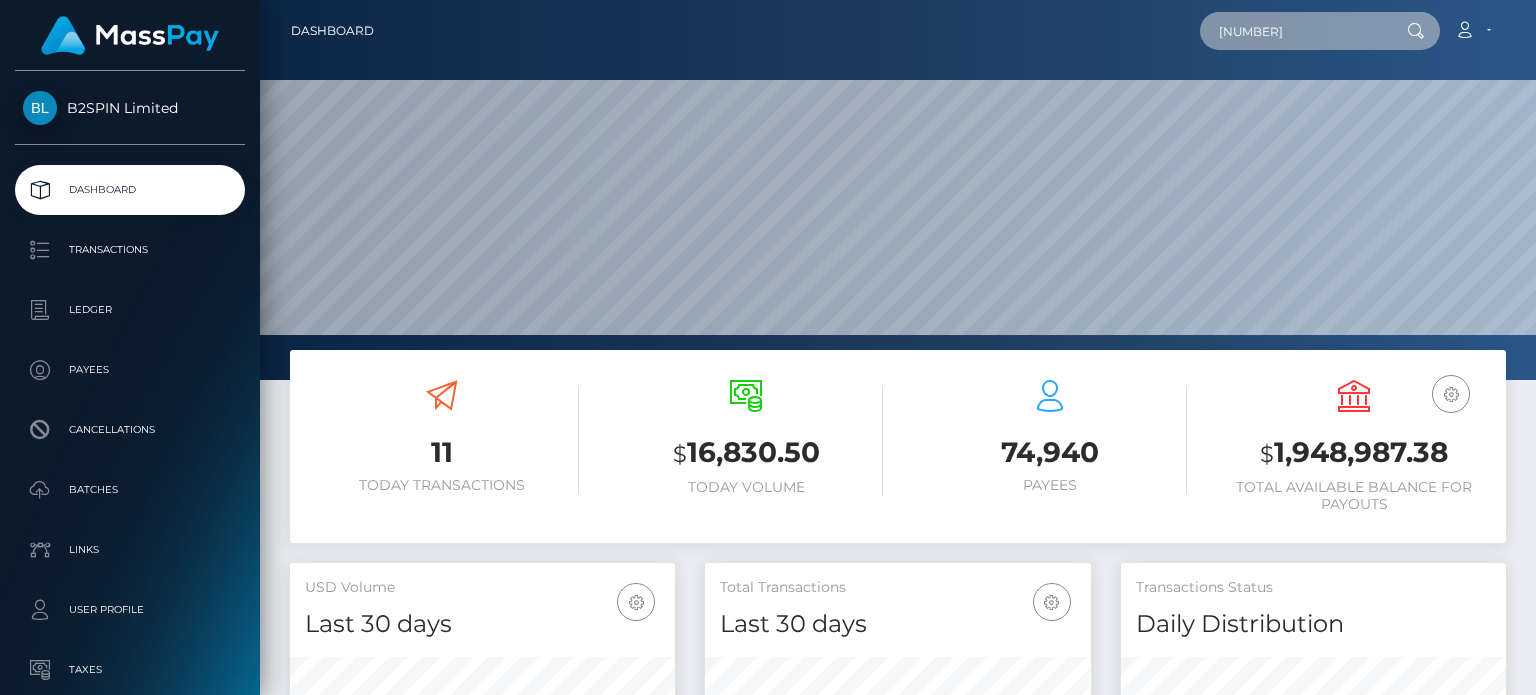 click on "3131517" at bounding box center [1294, 31] 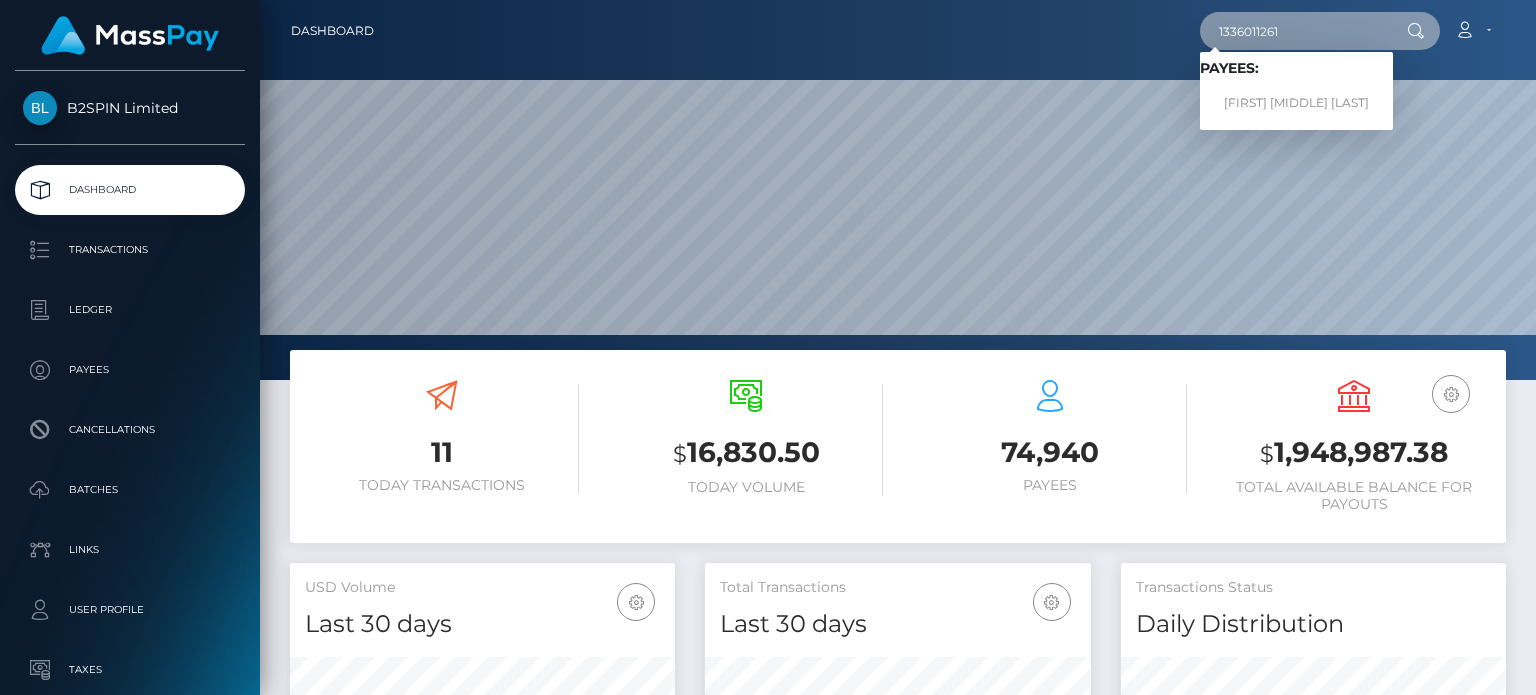 type on "1336011261" 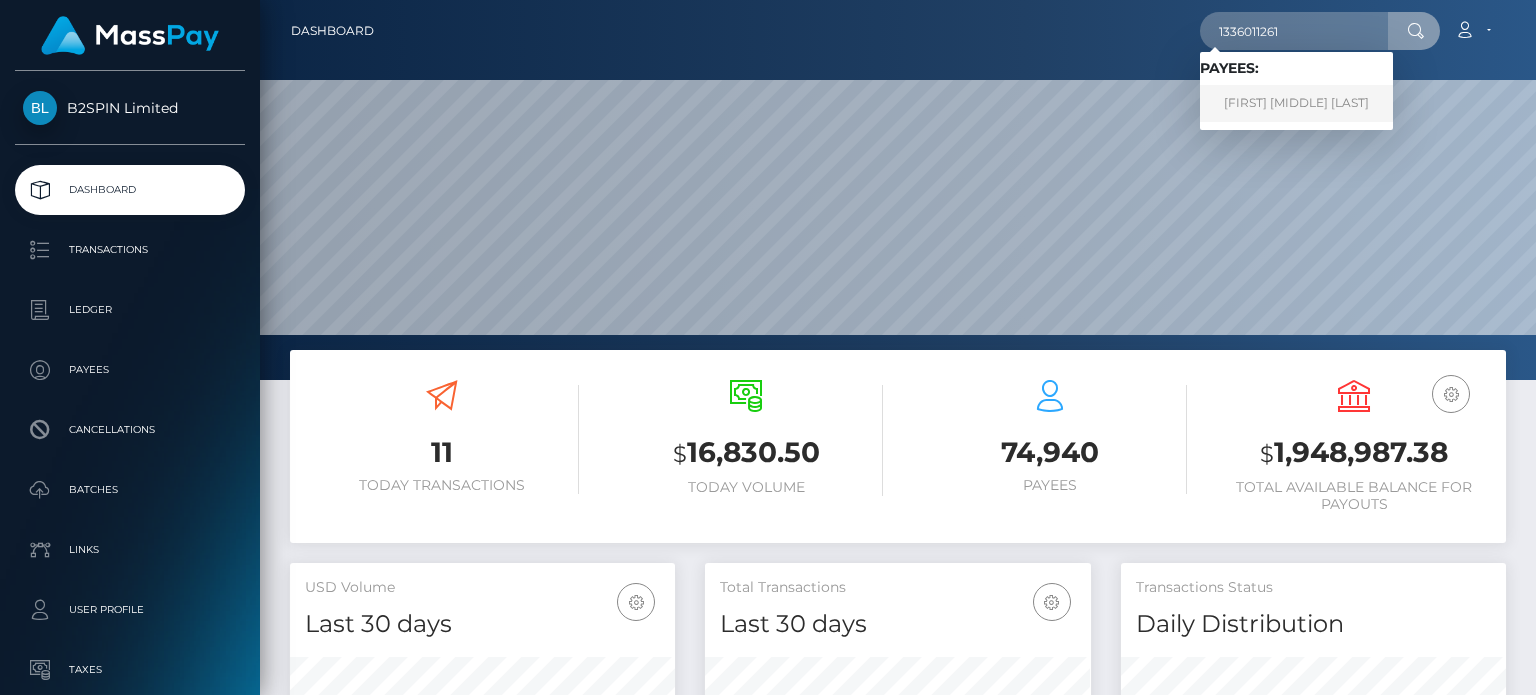 click on "JAIME MANUEL  GARCIA" at bounding box center (1296, 103) 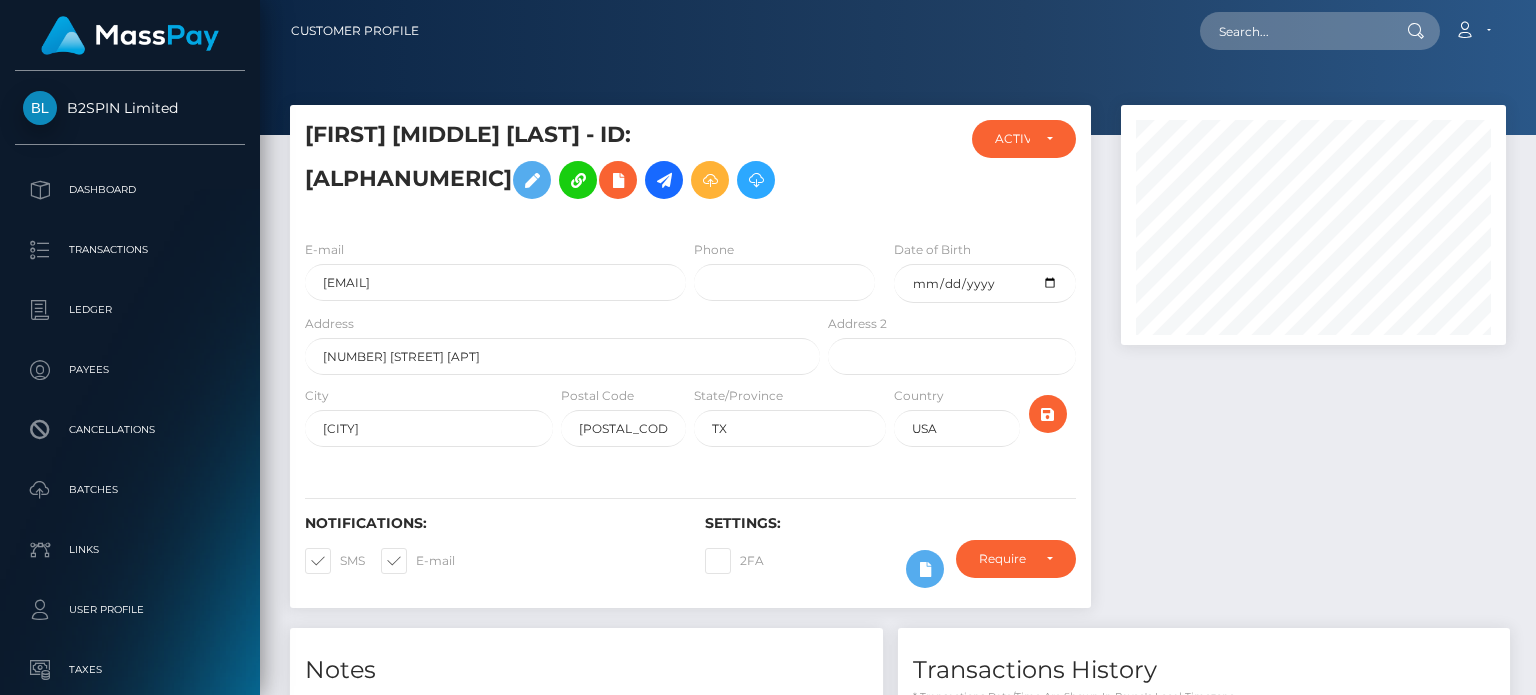 scroll, scrollTop: 0, scrollLeft: 0, axis: both 